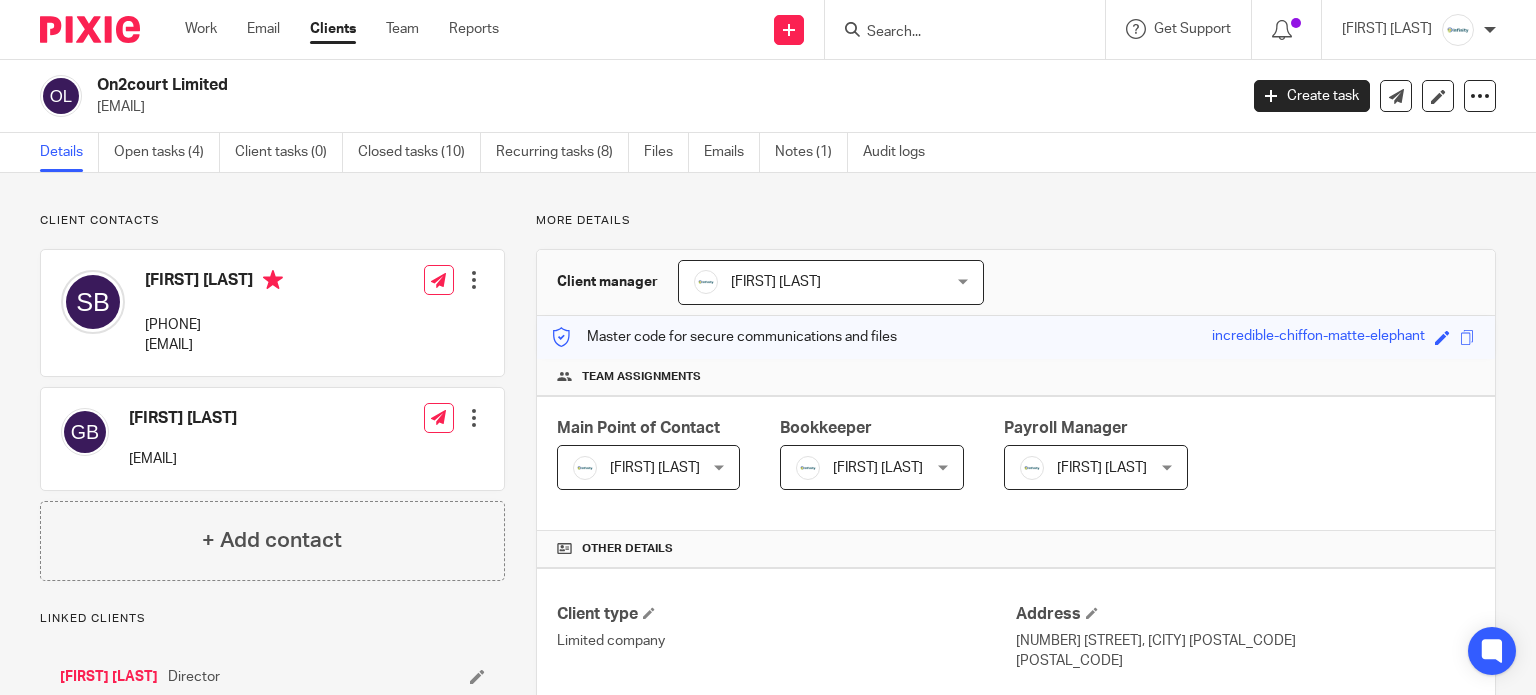 scroll, scrollTop: 0, scrollLeft: 0, axis: both 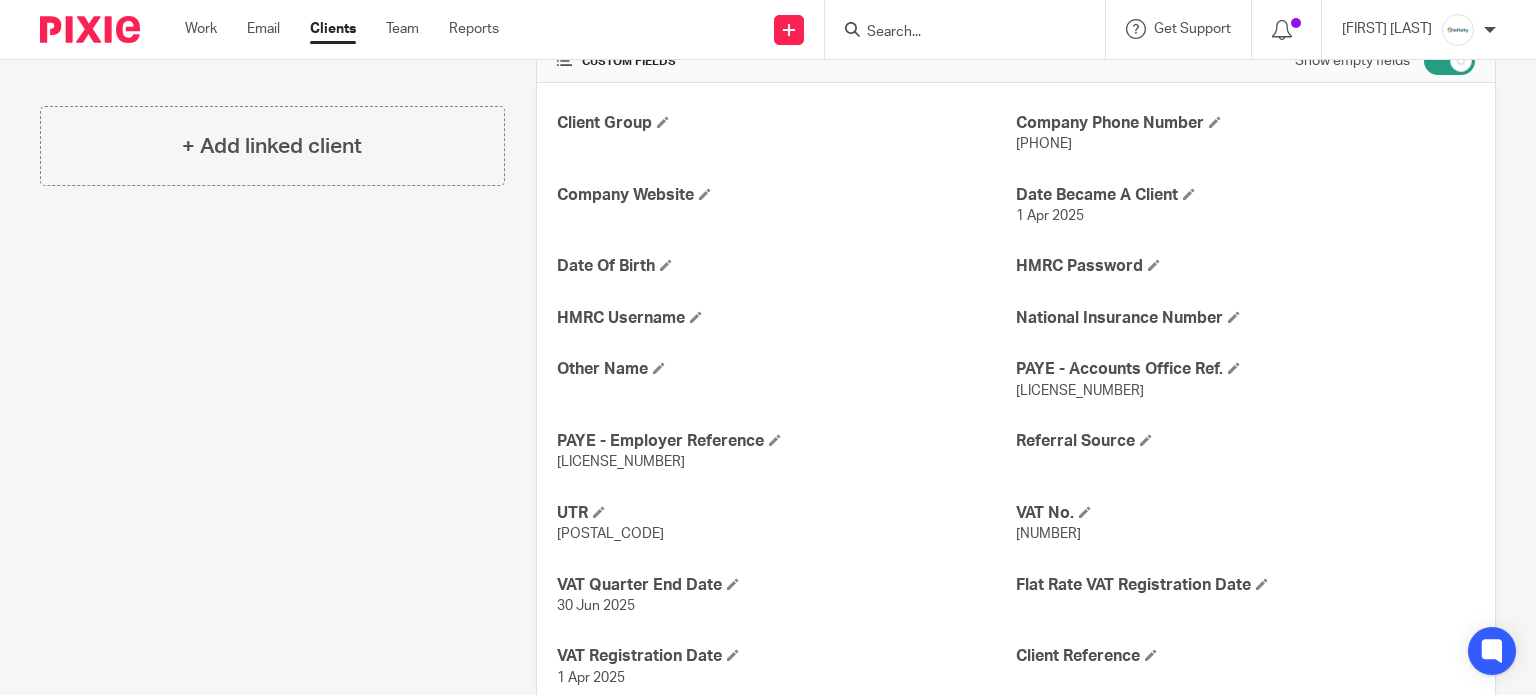 click at bounding box center [955, 33] 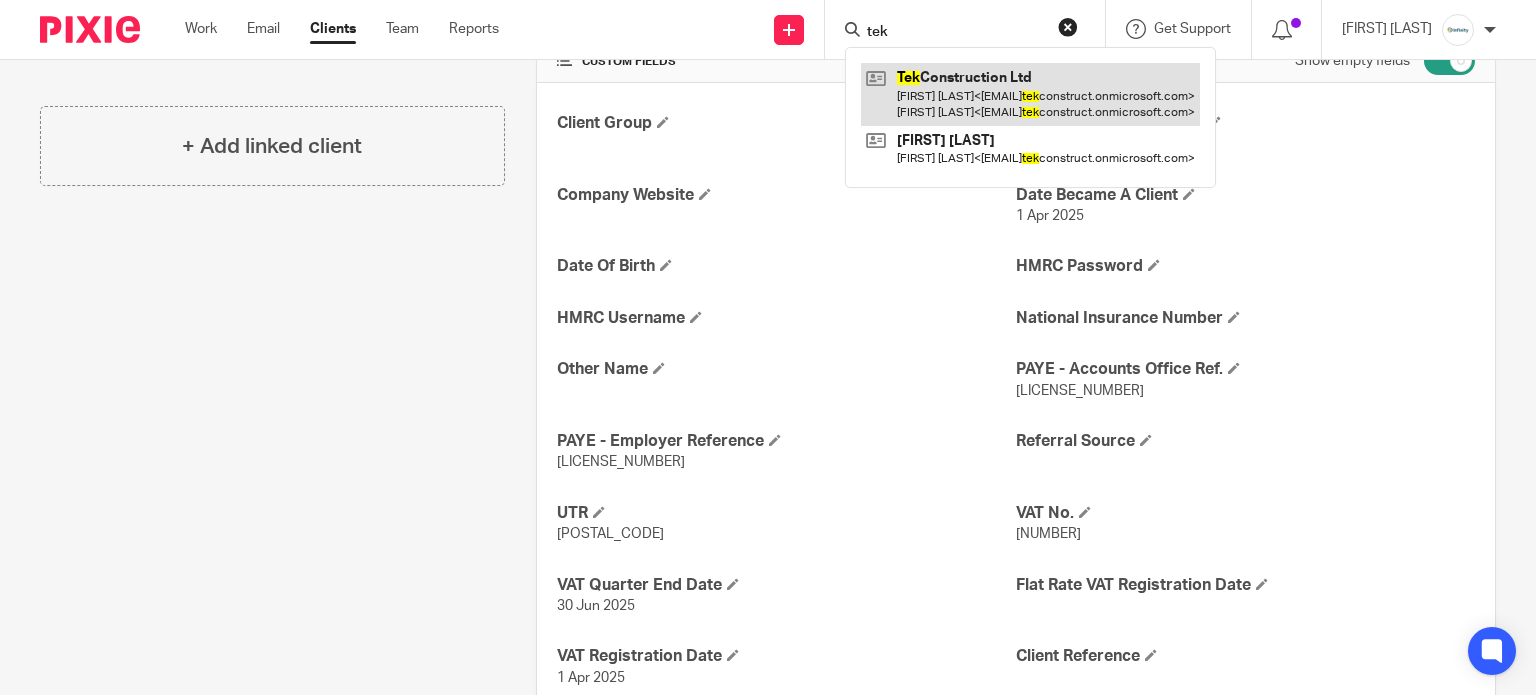 type on "tek" 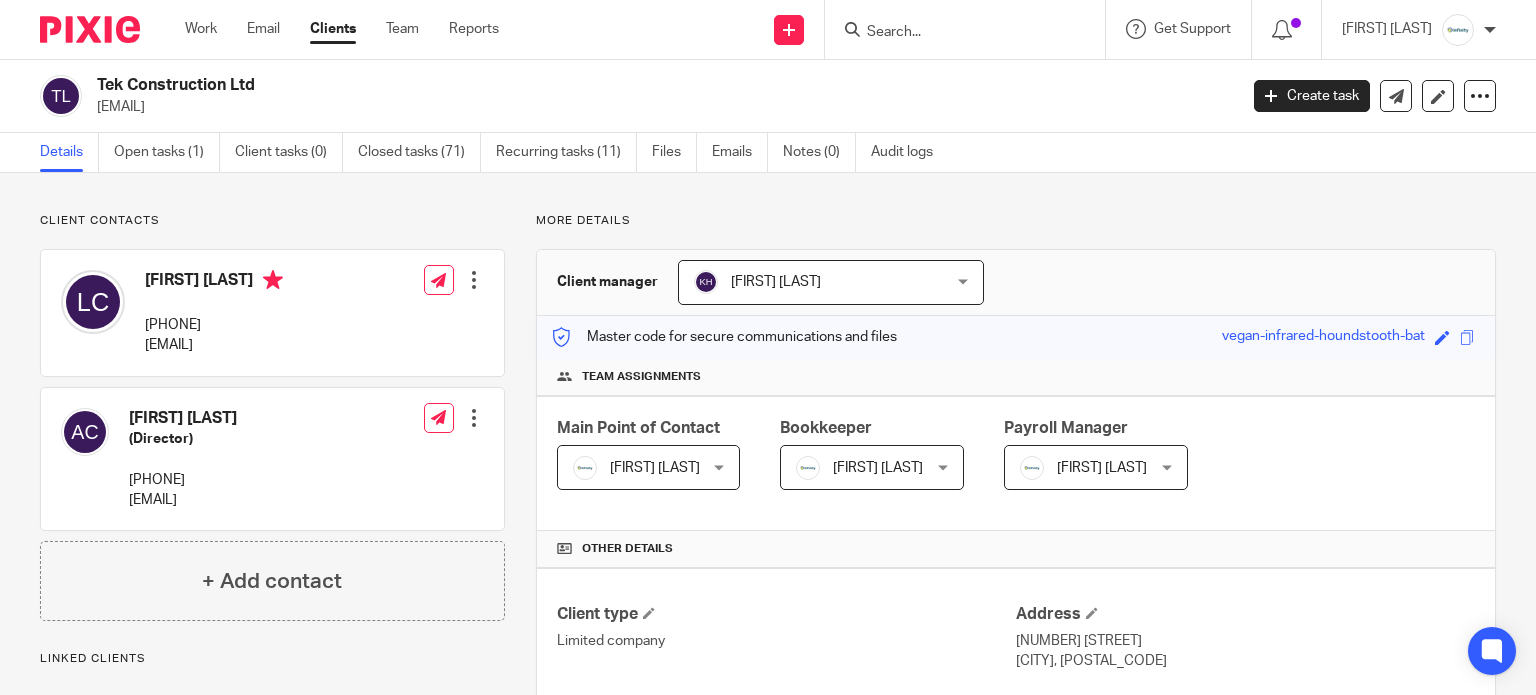 scroll, scrollTop: 0, scrollLeft: 0, axis: both 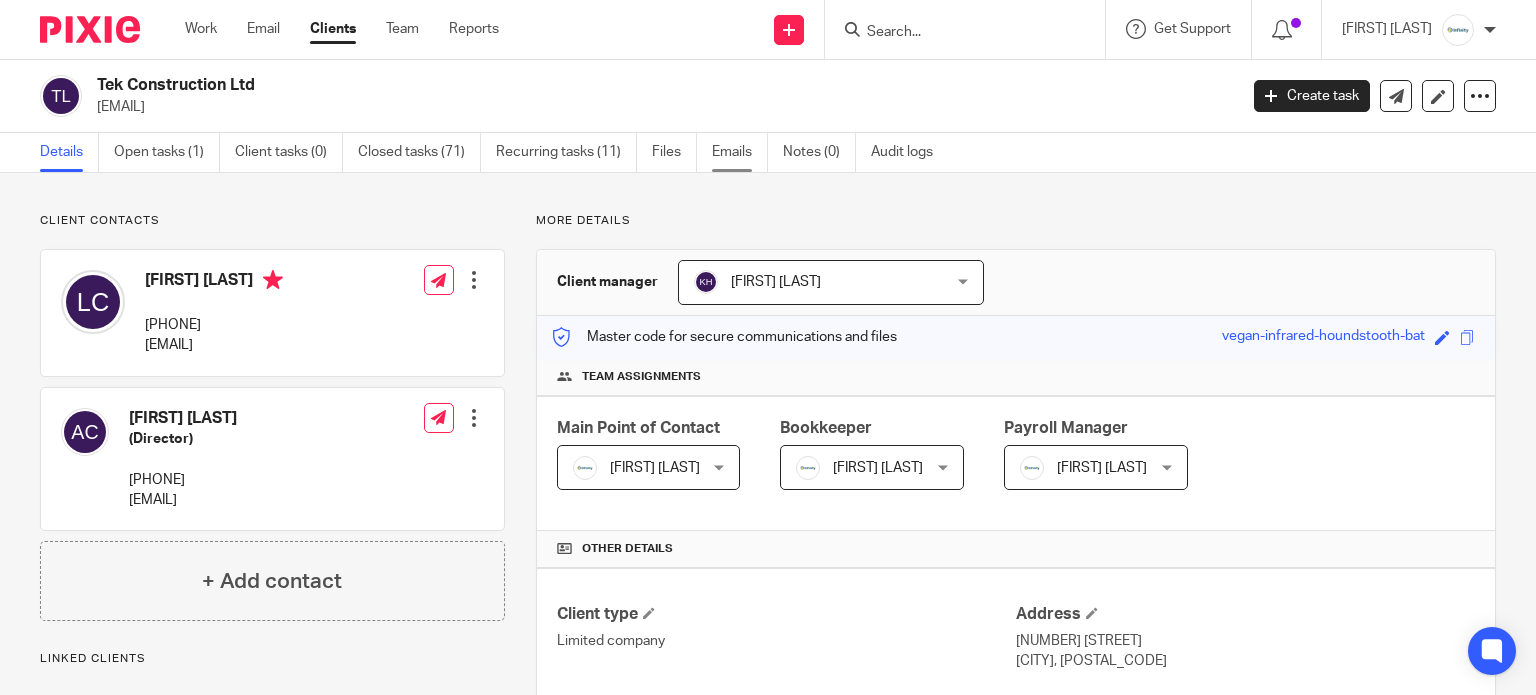 click on "Emails" at bounding box center (740, 152) 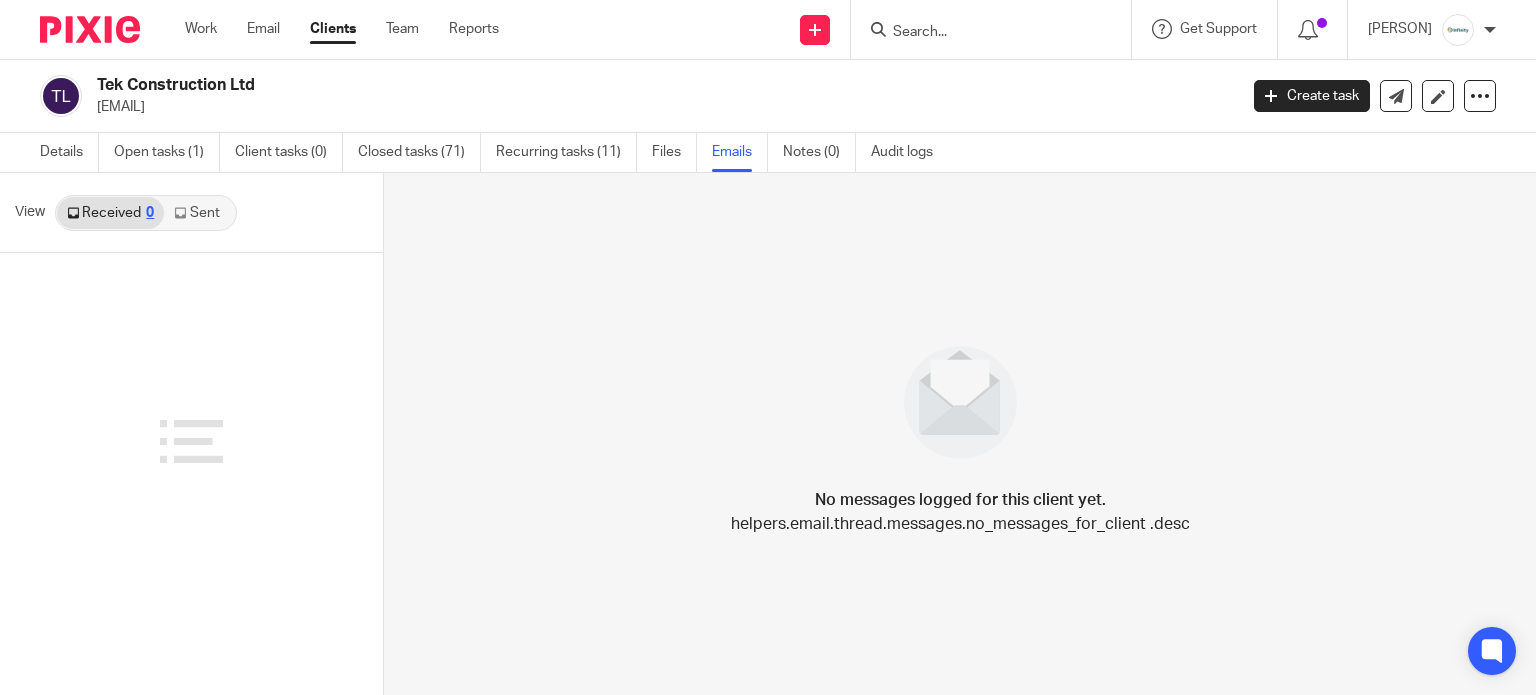 scroll, scrollTop: 0, scrollLeft: 0, axis: both 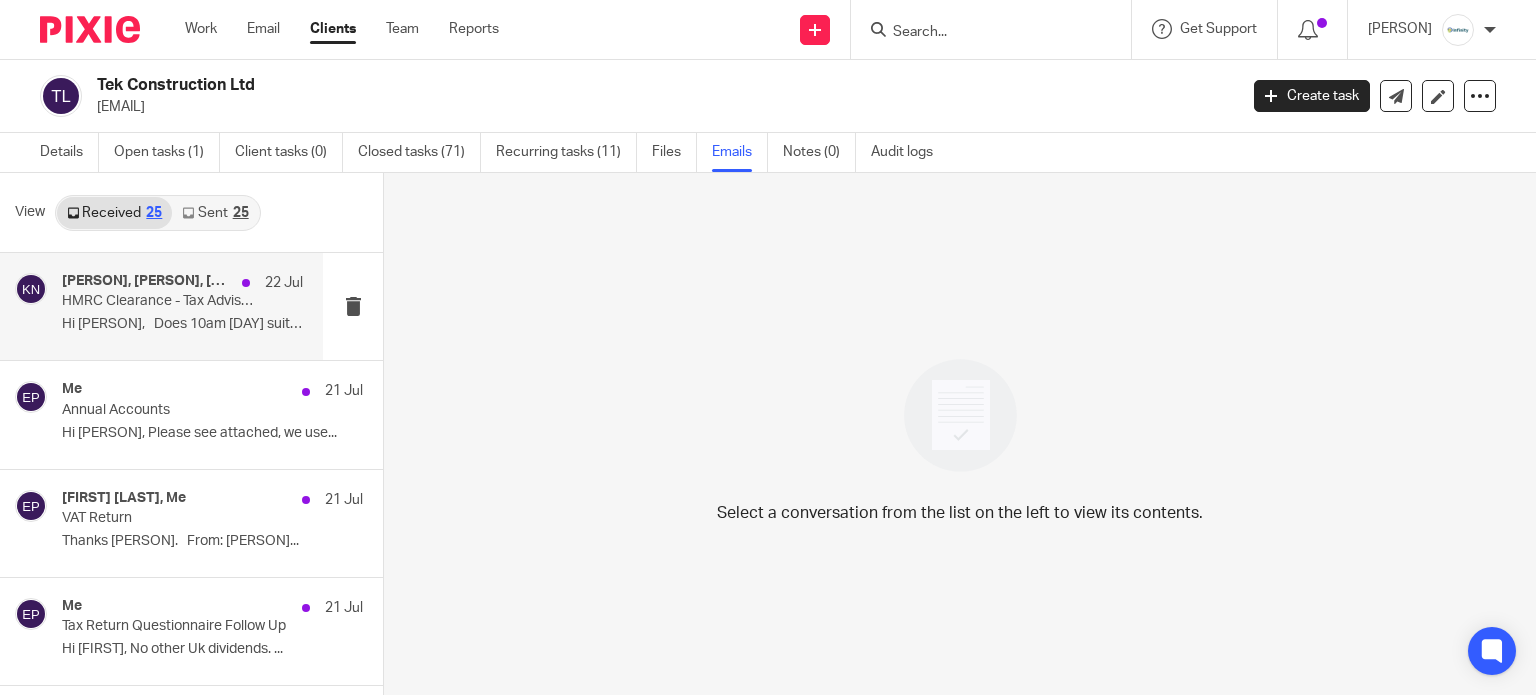click on "Hi [PERSON],       Does 10am [DAY] suit?  ..." at bounding box center (182, 324) 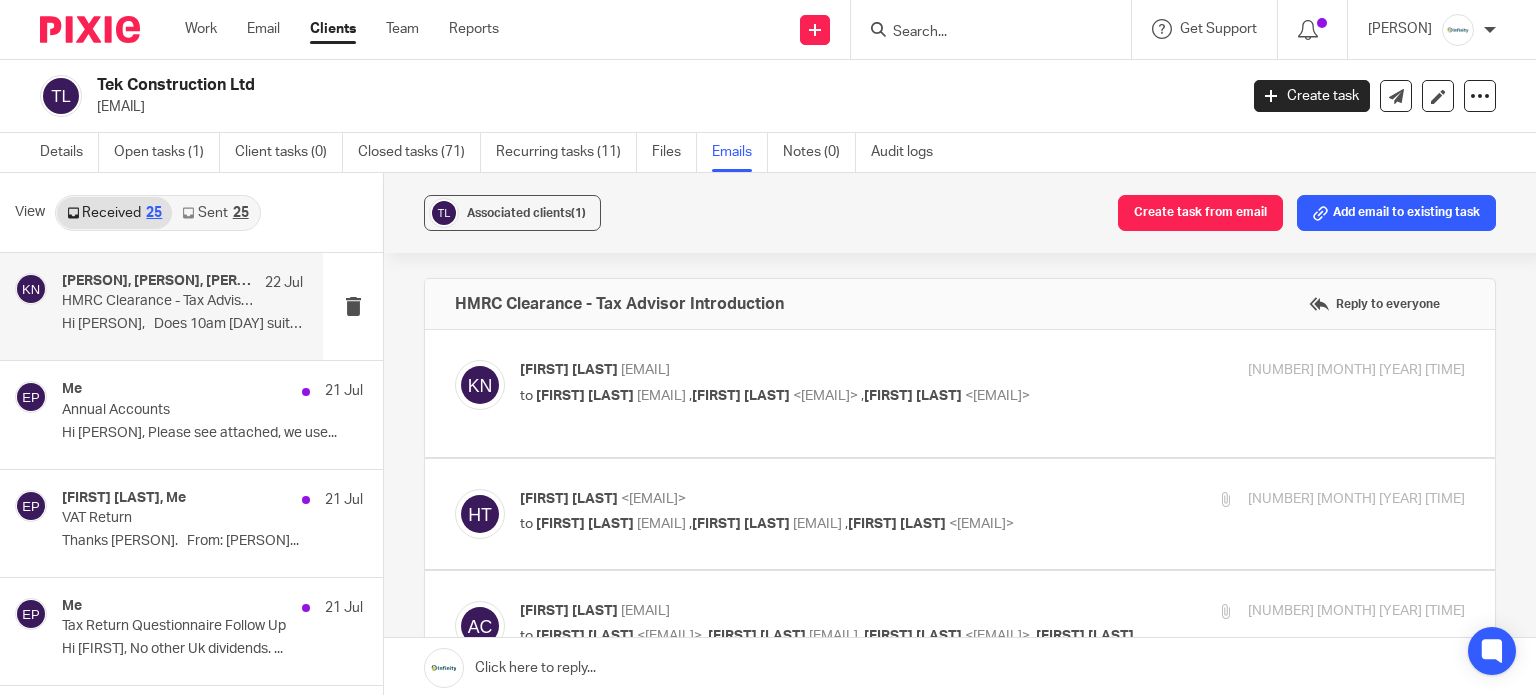 scroll, scrollTop: 0, scrollLeft: 0, axis: both 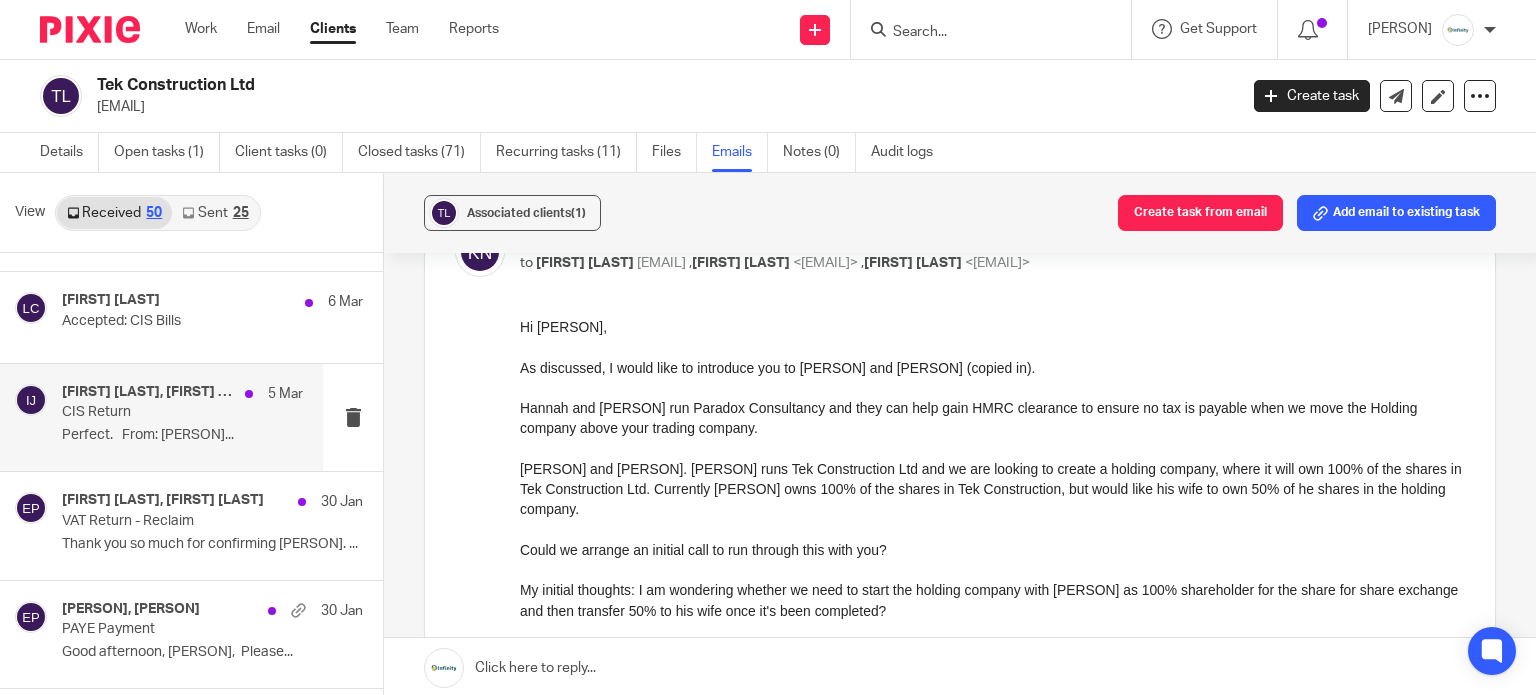 click on "Perfect.       From: [PERSON]..." at bounding box center [182, 435] 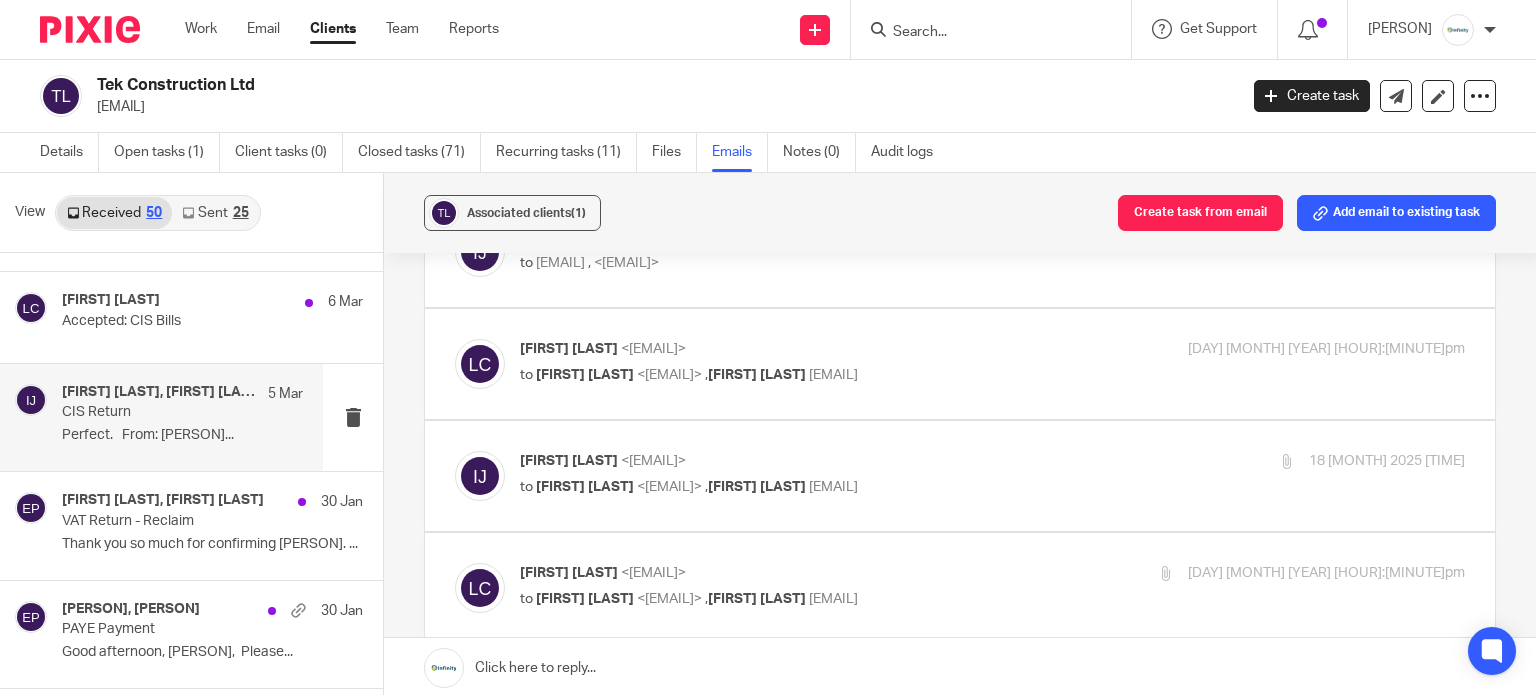scroll, scrollTop: 0, scrollLeft: 0, axis: both 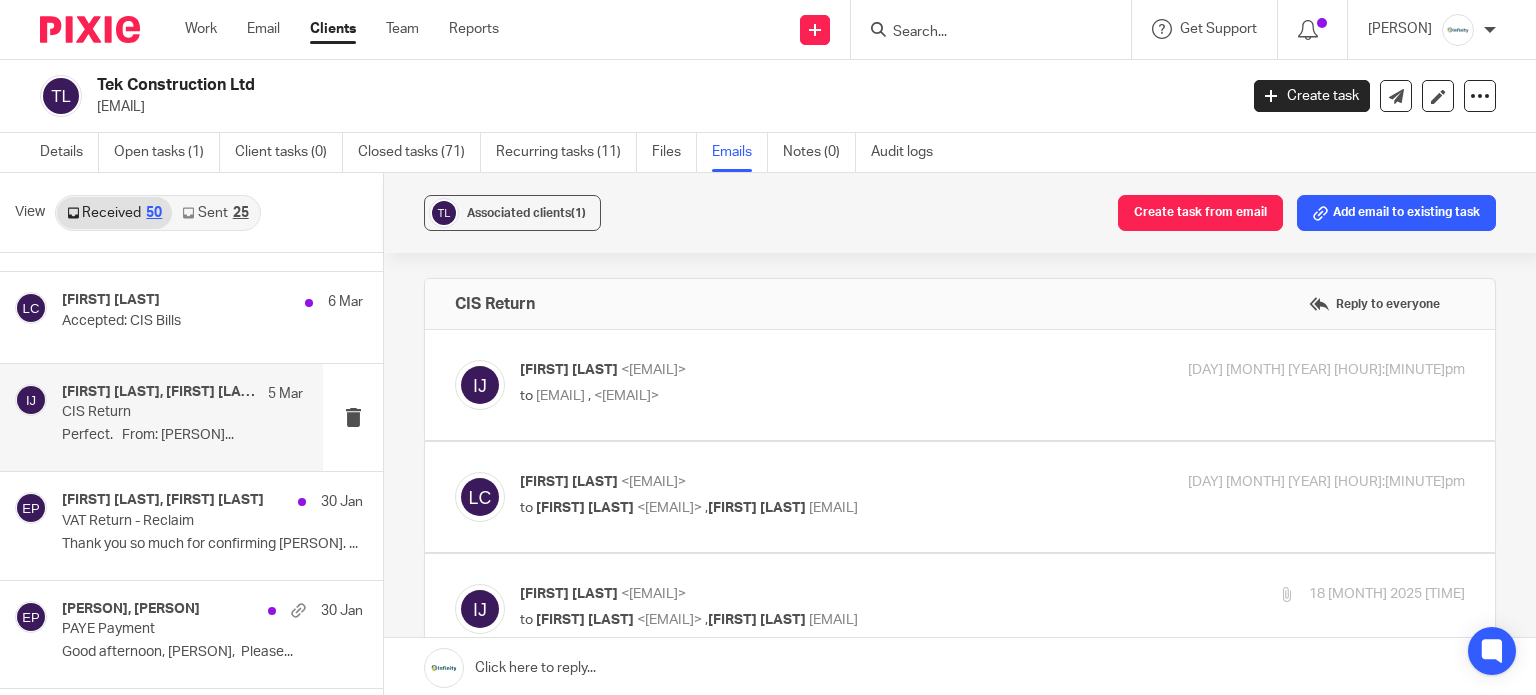click on "[PERSON] <[EMAIL]> to <[EMAIL]>, <[EMAIL]> [MONTH] [DAY] [YEAR] [HOUR]:[MINUTE]pm Forward" at bounding box center [960, 385] 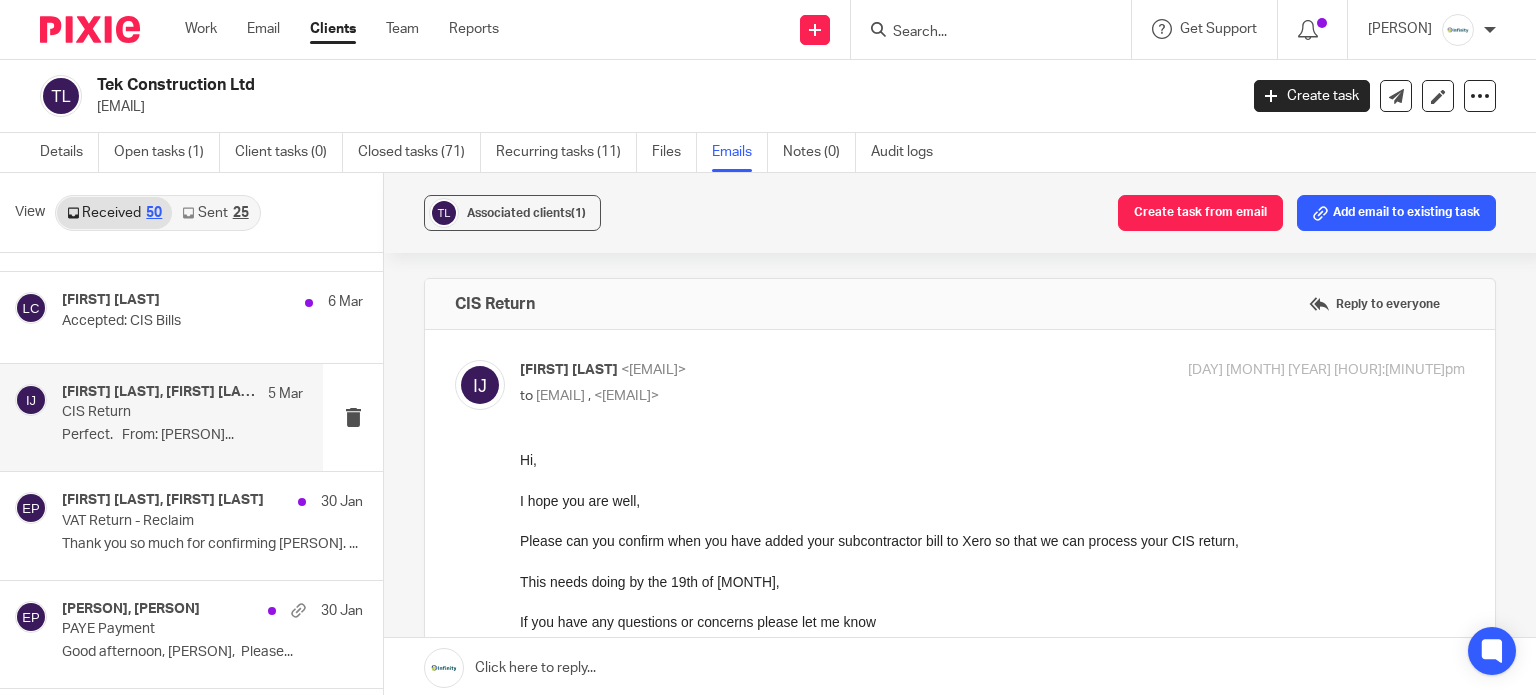 scroll, scrollTop: 0, scrollLeft: 0, axis: both 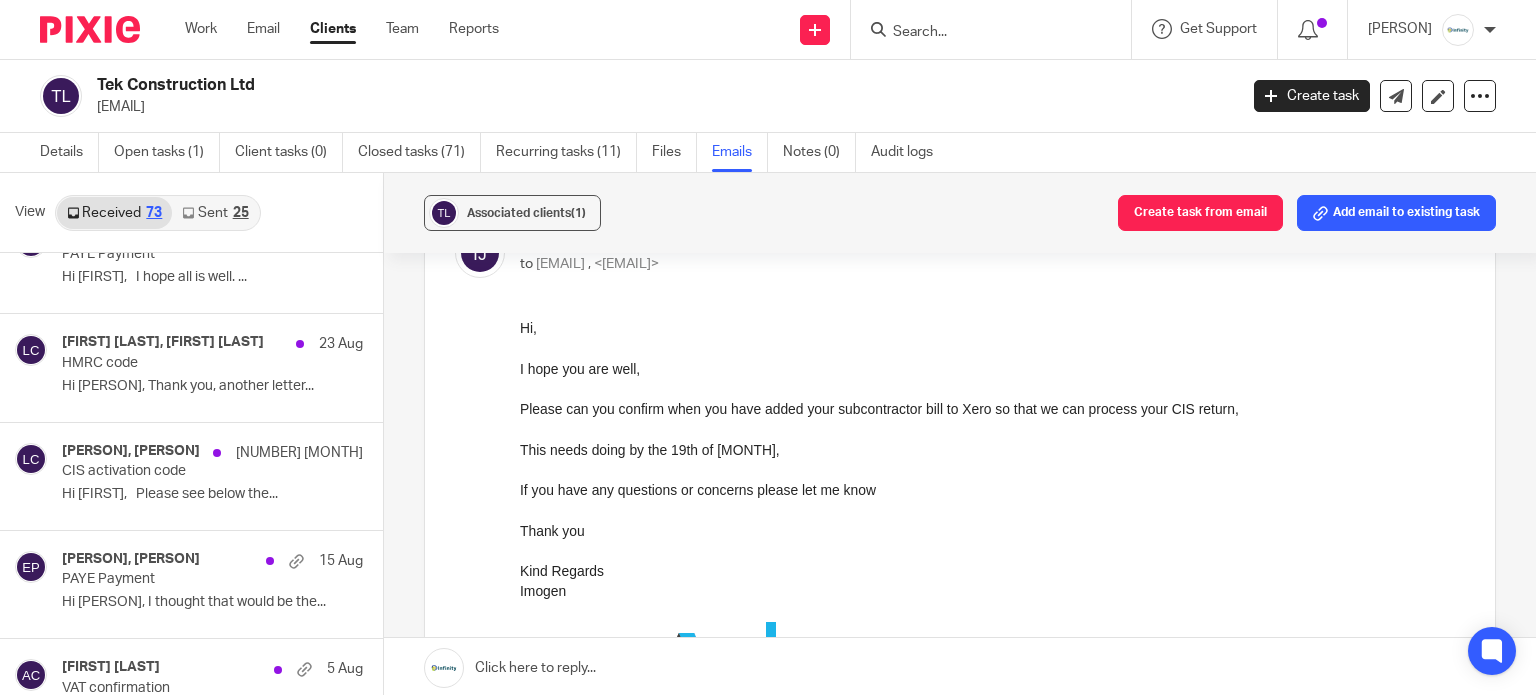 click on "CIS activation code" at bounding box center [182, 471] 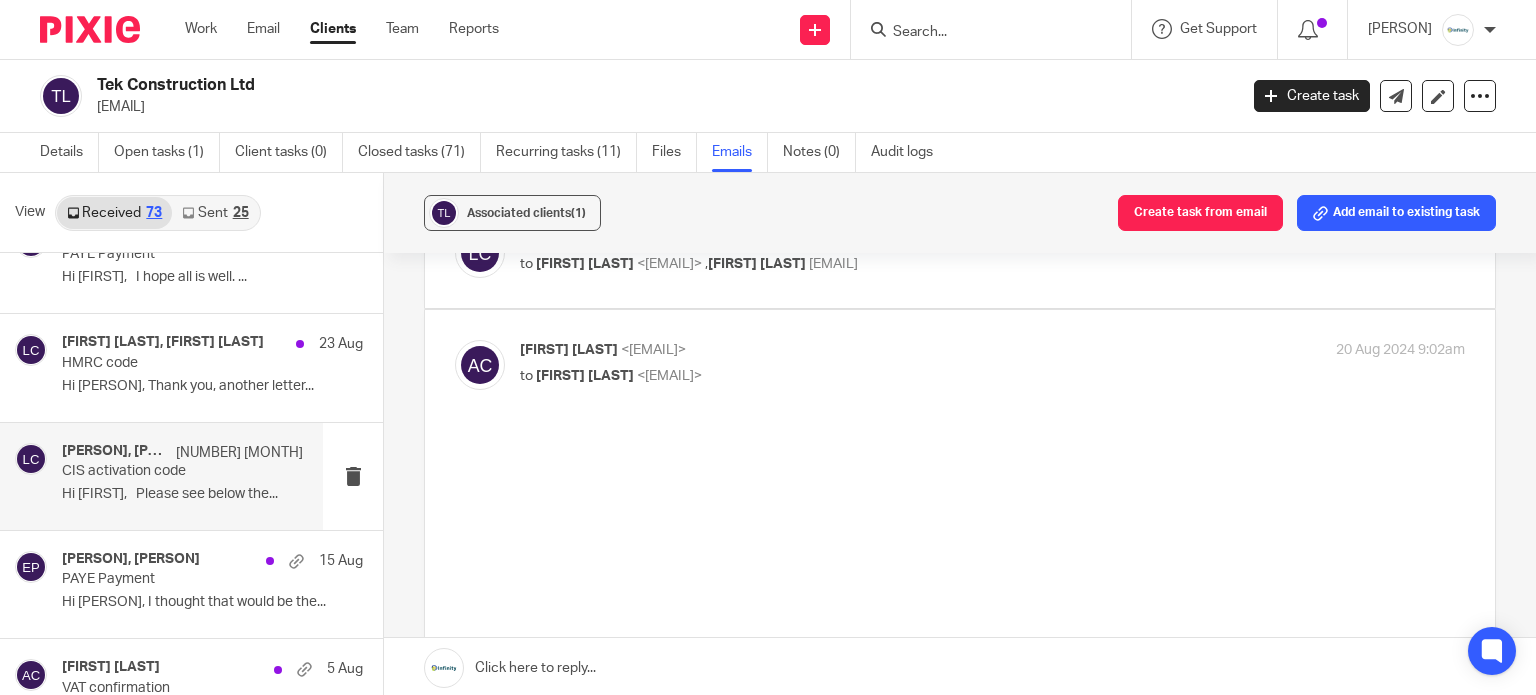 scroll, scrollTop: 0, scrollLeft: 0, axis: both 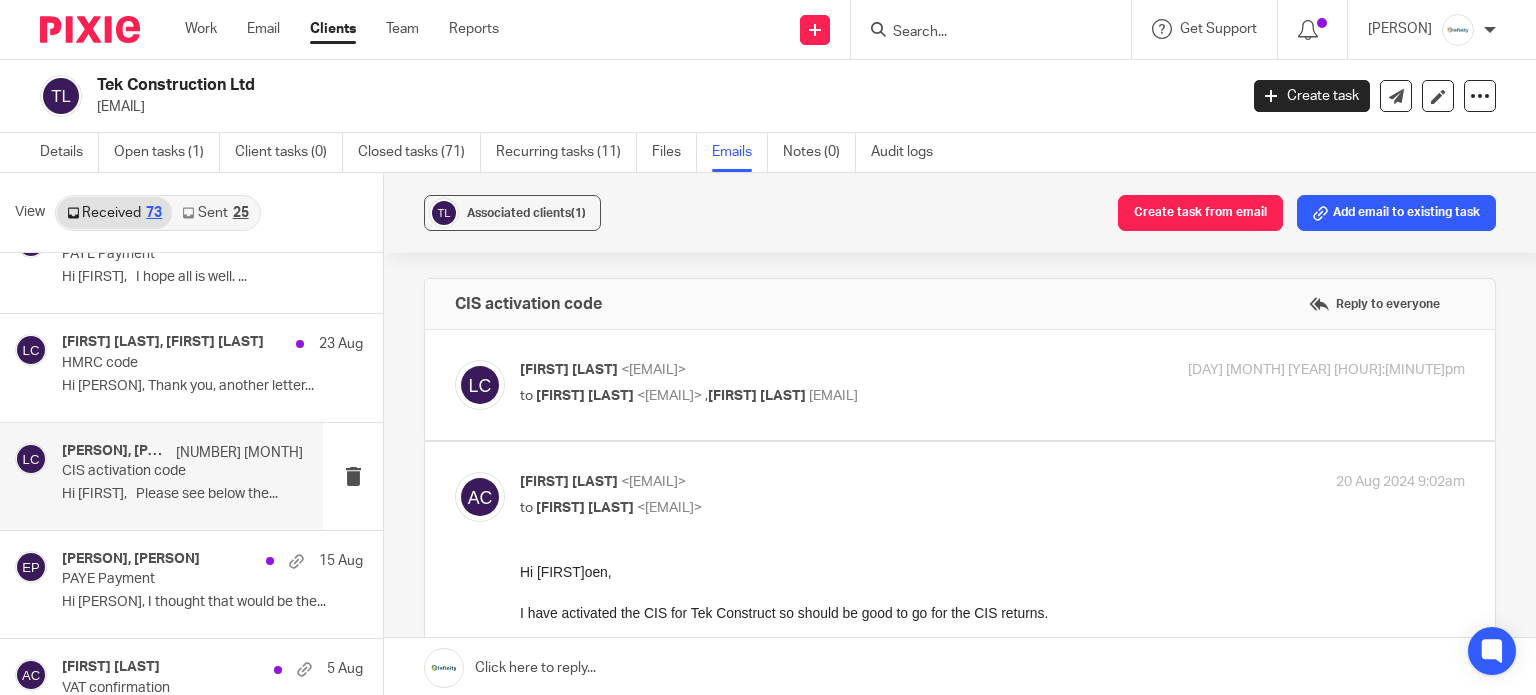 click on "[EMAIL]" at bounding box center (833, 396) 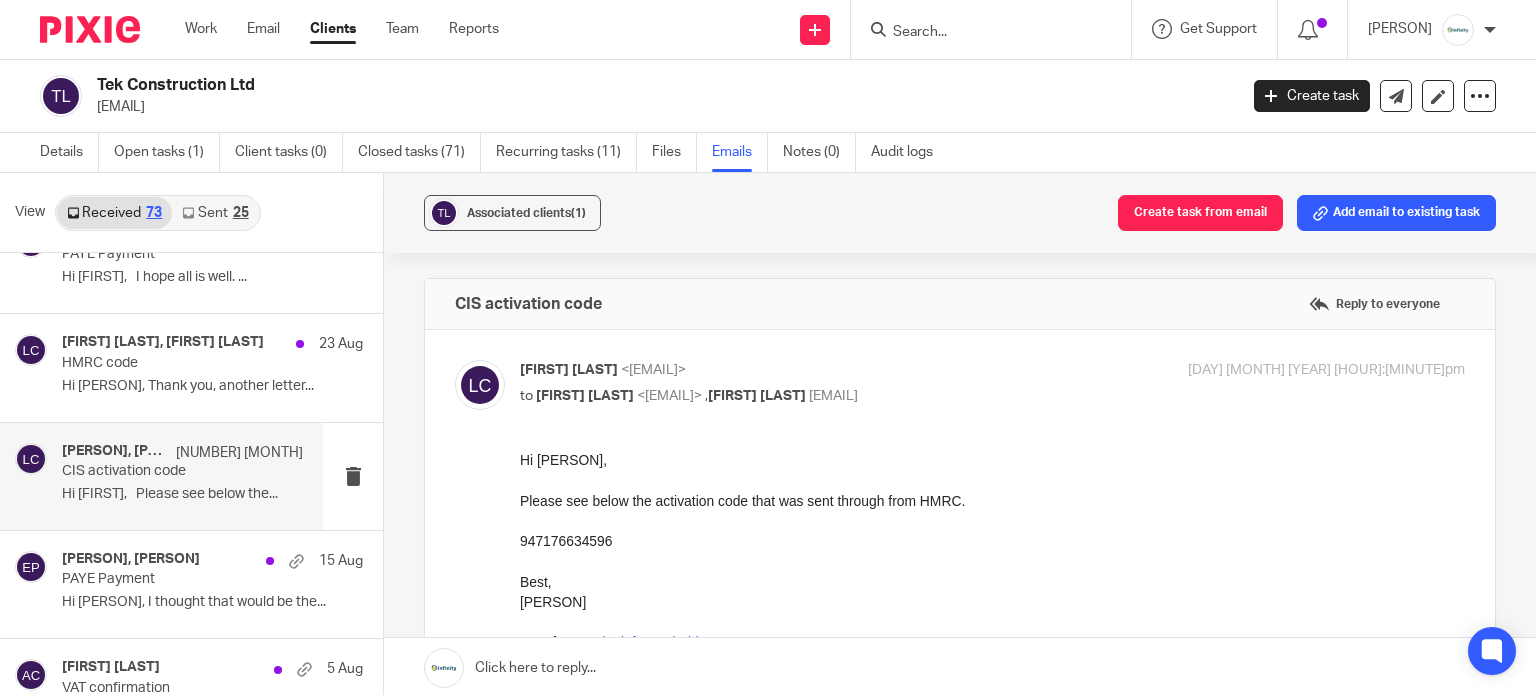 scroll, scrollTop: 0, scrollLeft: 0, axis: both 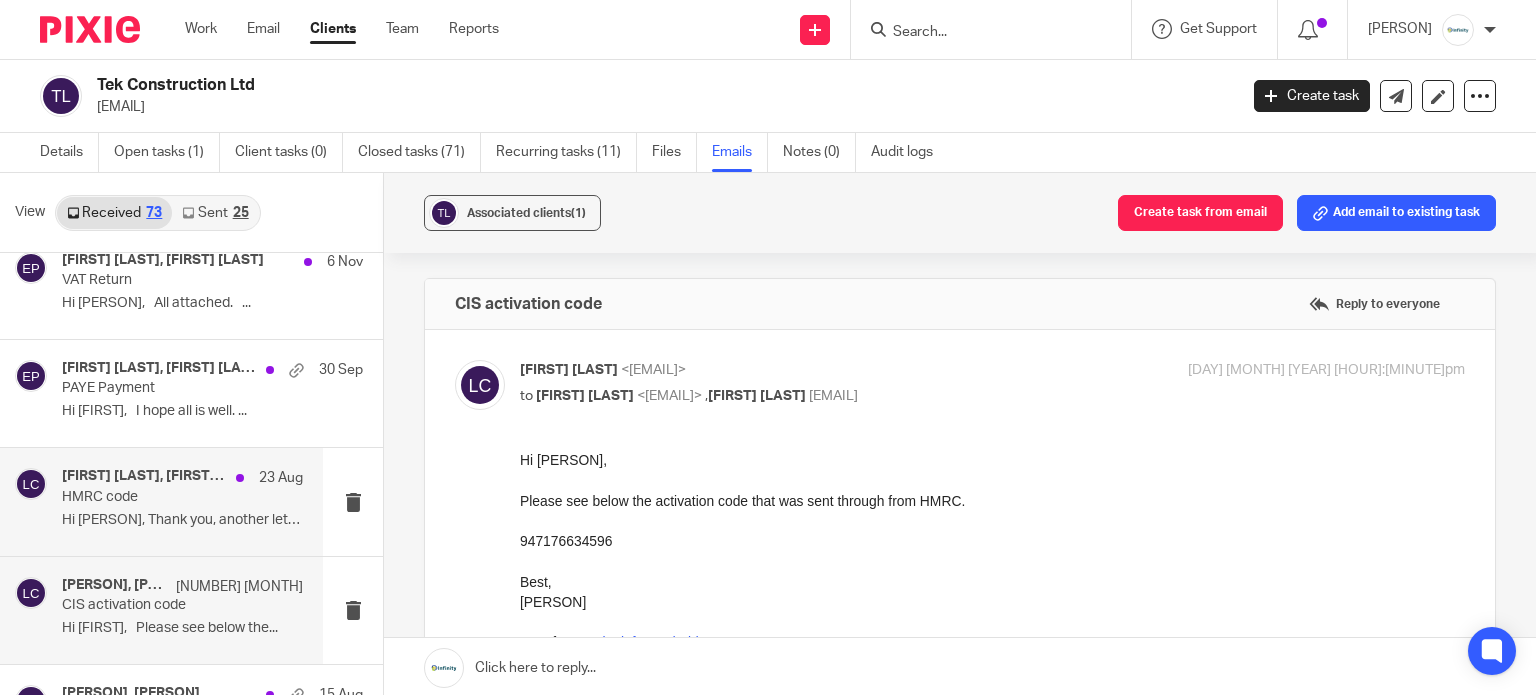 click on "Hi [PERSON], Thank you, another letter..." at bounding box center [182, 520] 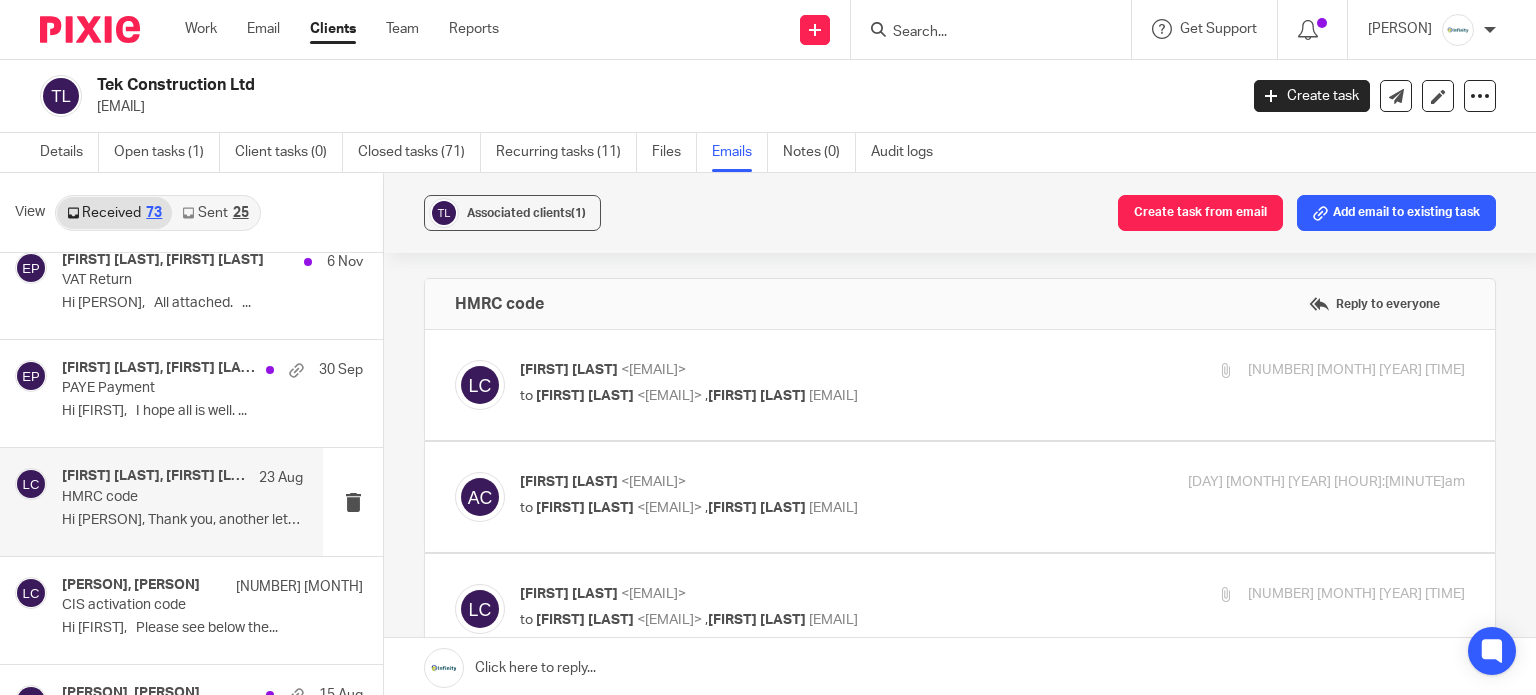 scroll, scrollTop: 0, scrollLeft: 0, axis: both 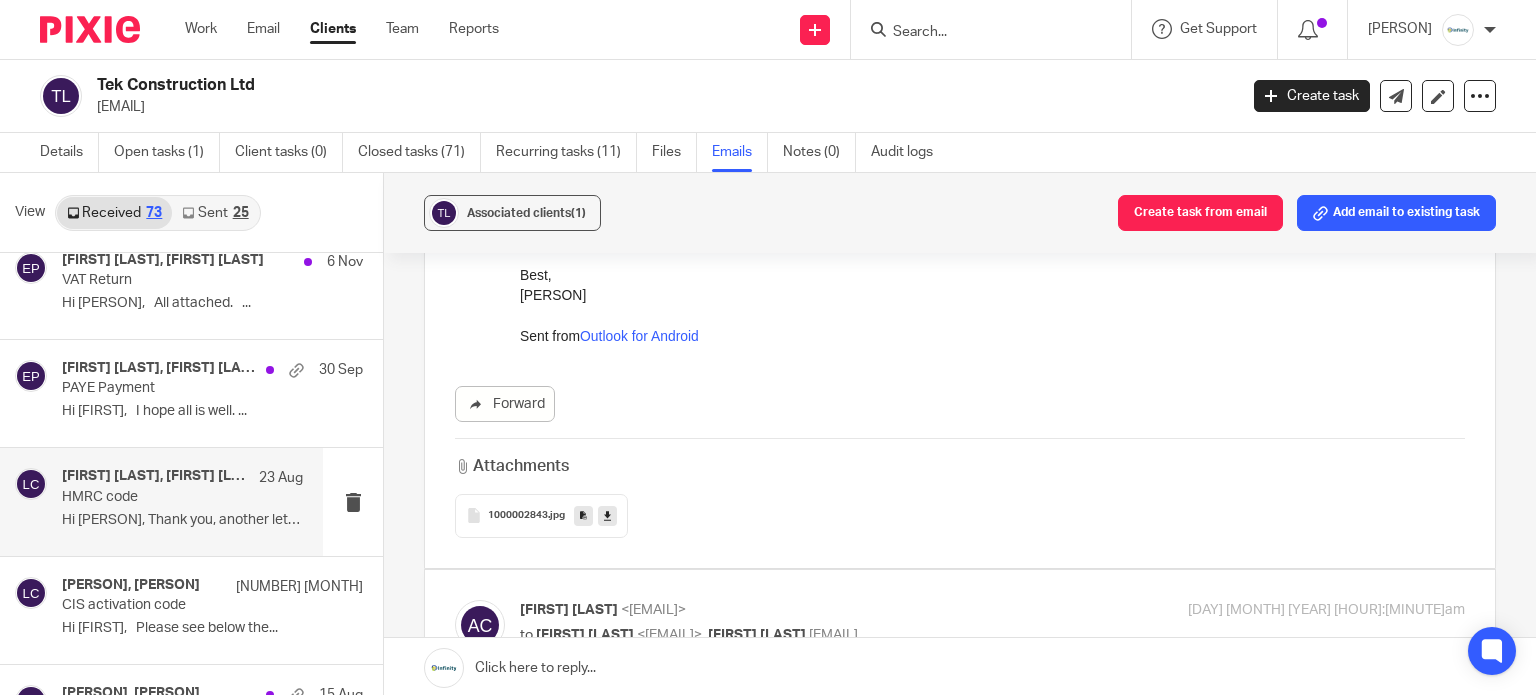 click on "1000002843 .jpg" at bounding box center [541, 516] 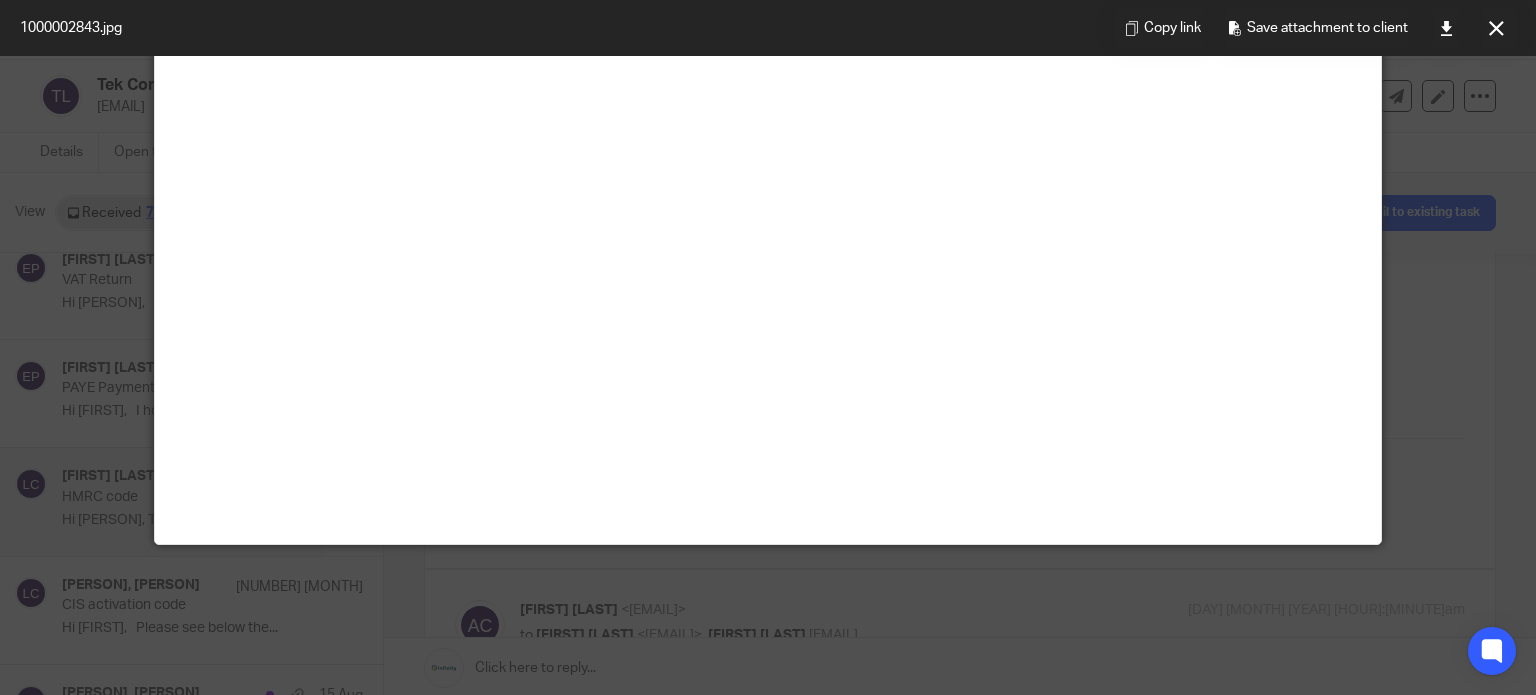 scroll, scrollTop: 400, scrollLeft: 0, axis: vertical 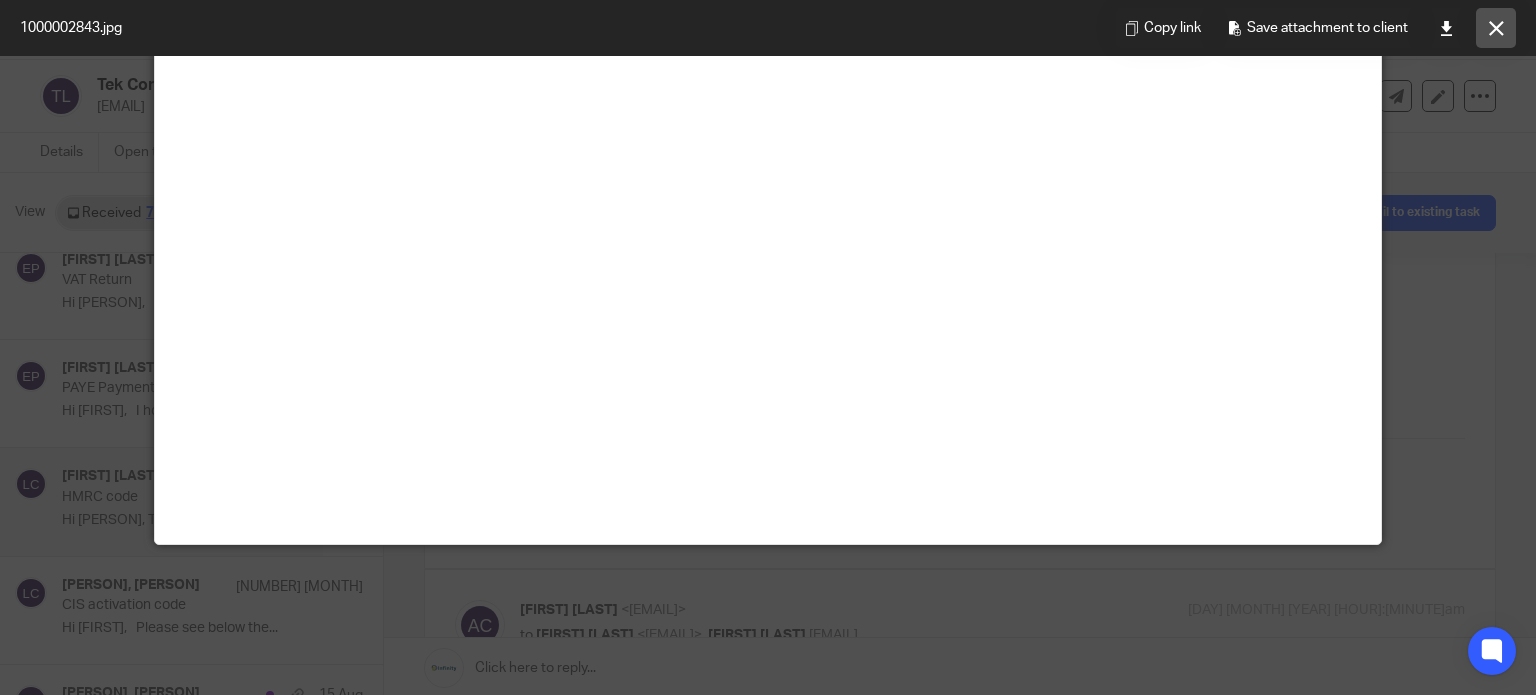 click at bounding box center [1496, 28] 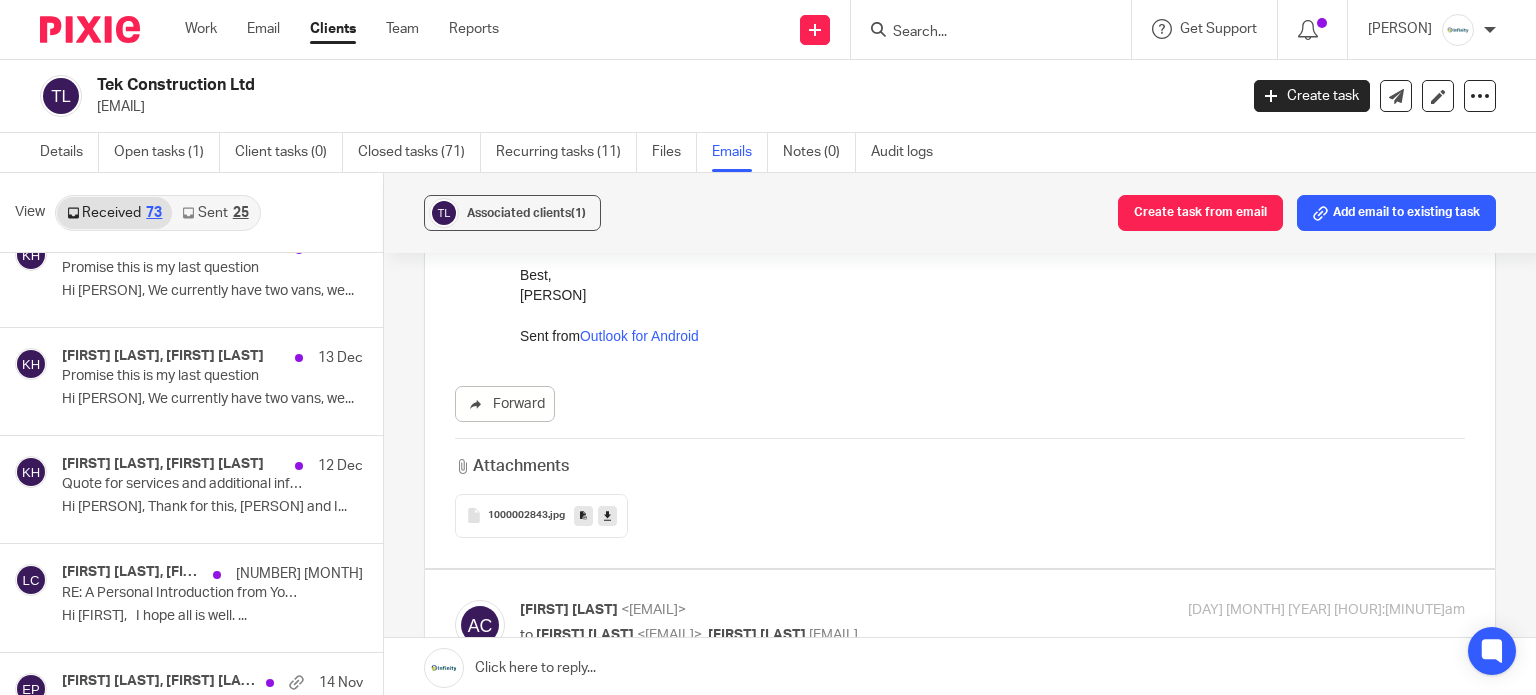 scroll, scrollTop: 4323, scrollLeft: 0, axis: vertical 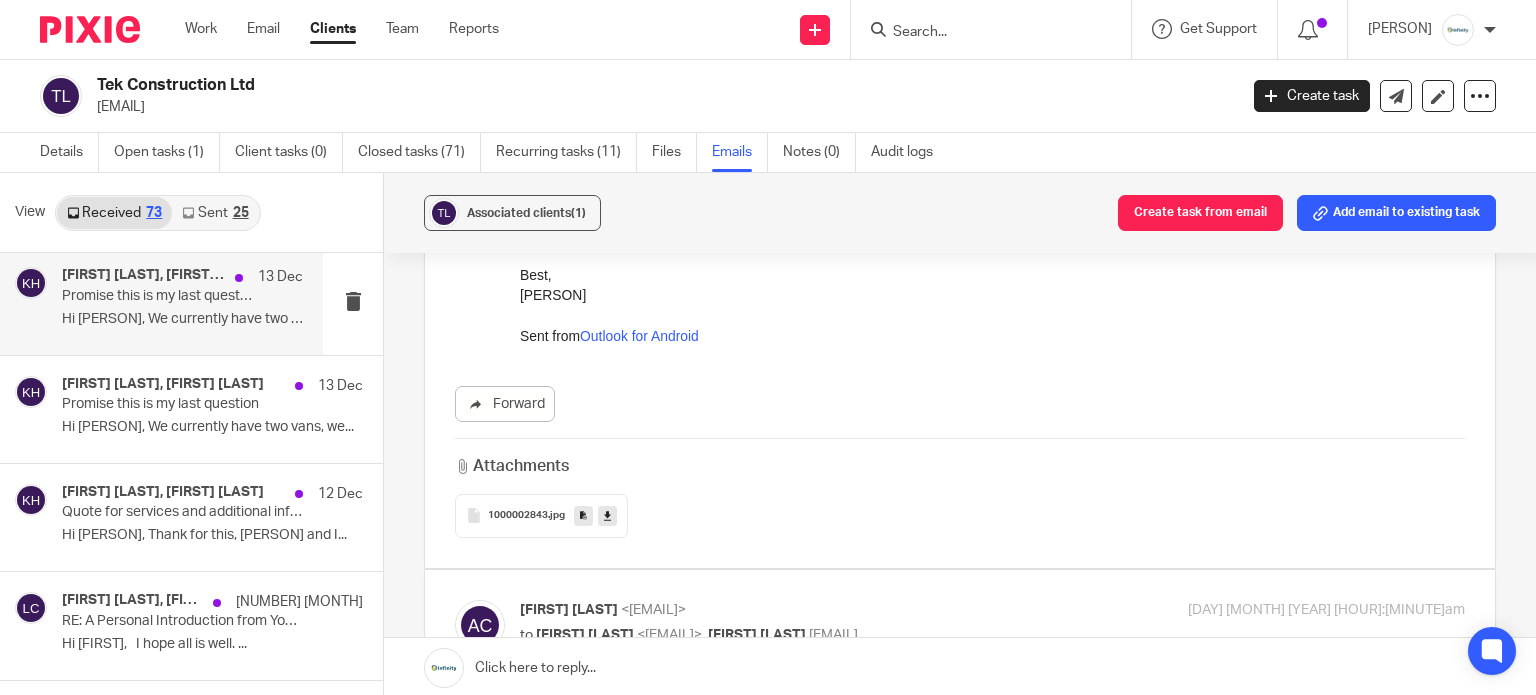 click on "Hi [PERSON], We currently have two vans, we..." at bounding box center (182, 319) 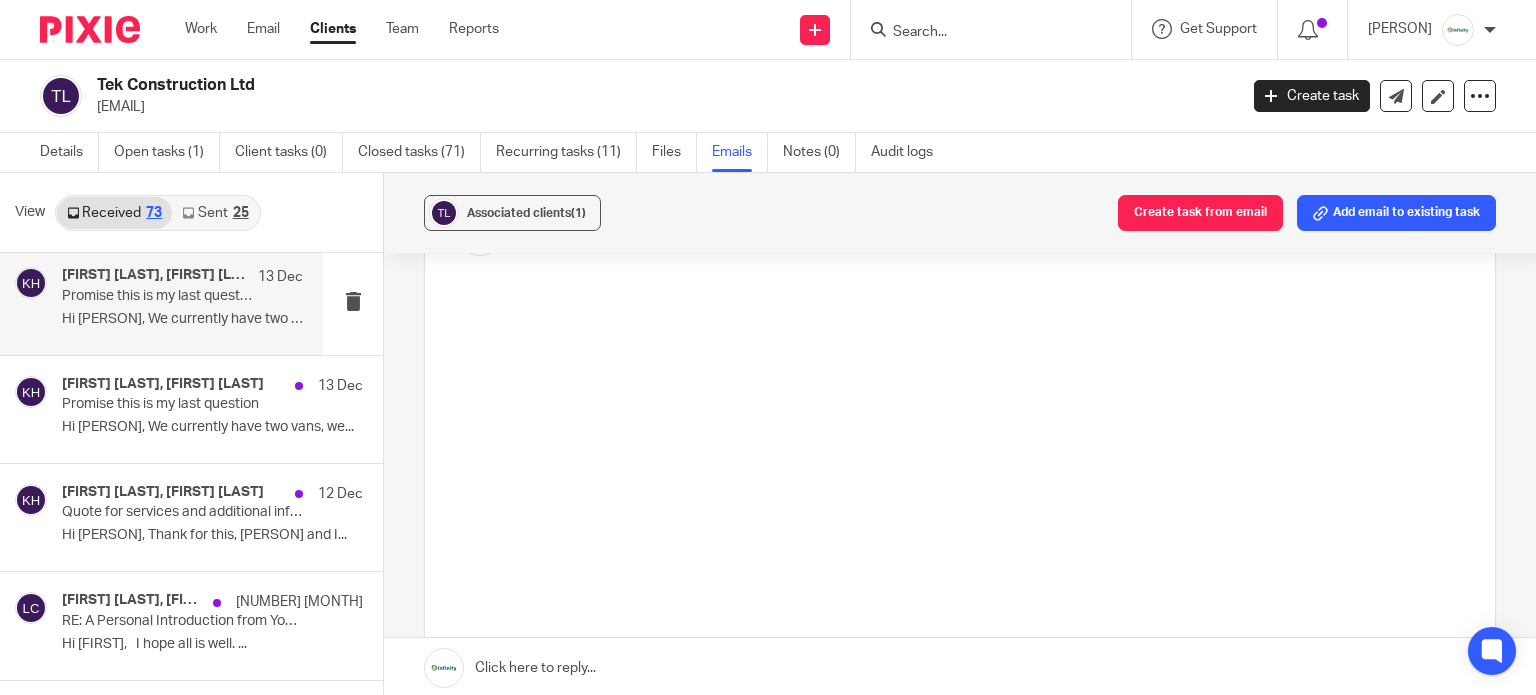 scroll, scrollTop: 0, scrollLeft: 0, axis: both 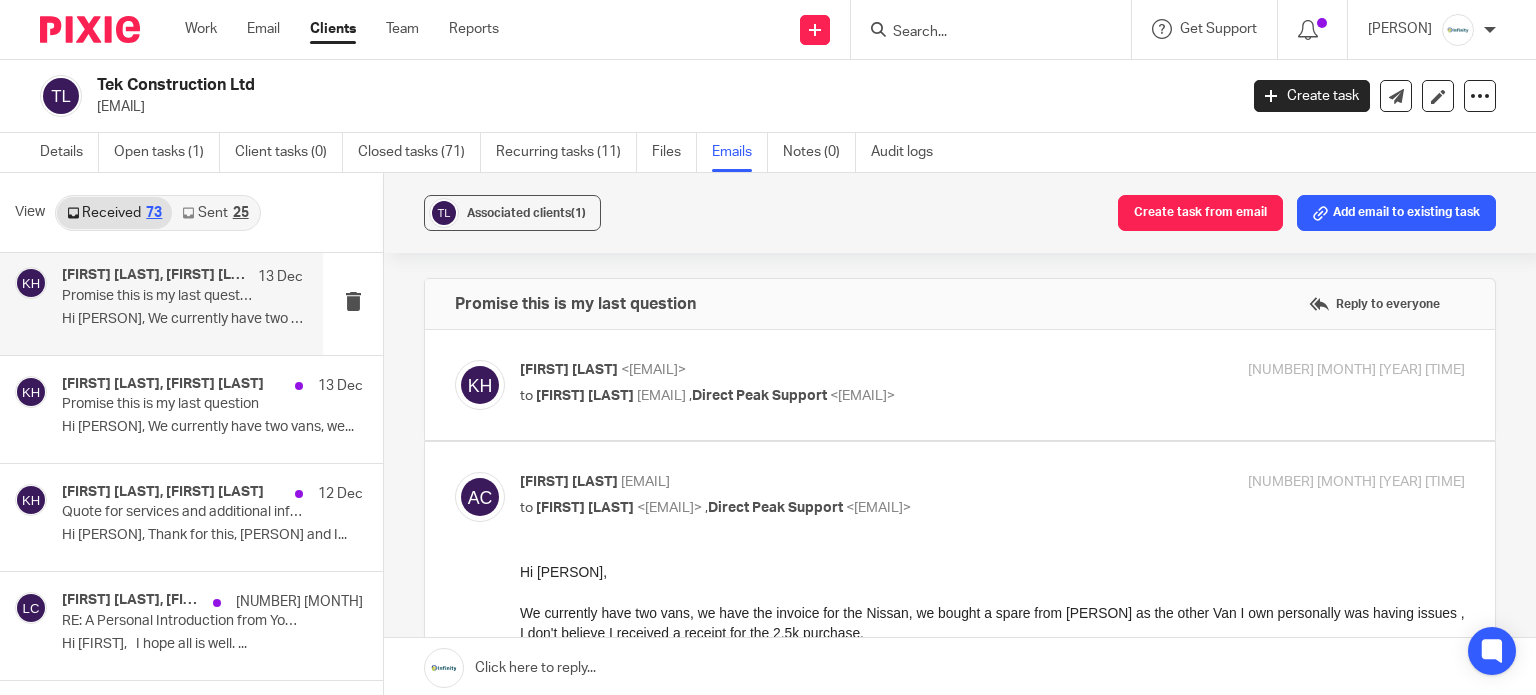 click on "[EMAIL]" at bounding box center (661, 396) 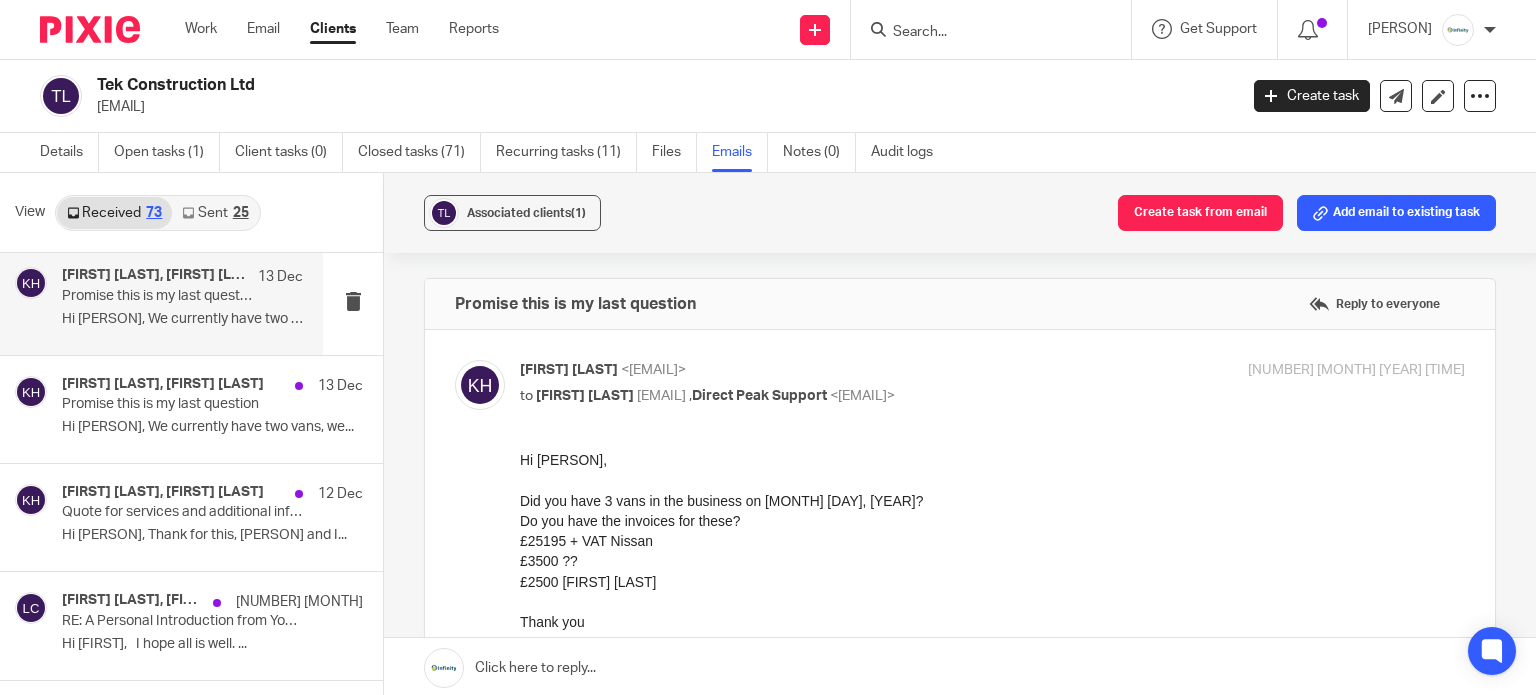 scroll, scrollTop: 0, scrollLeft: 0, axis: both 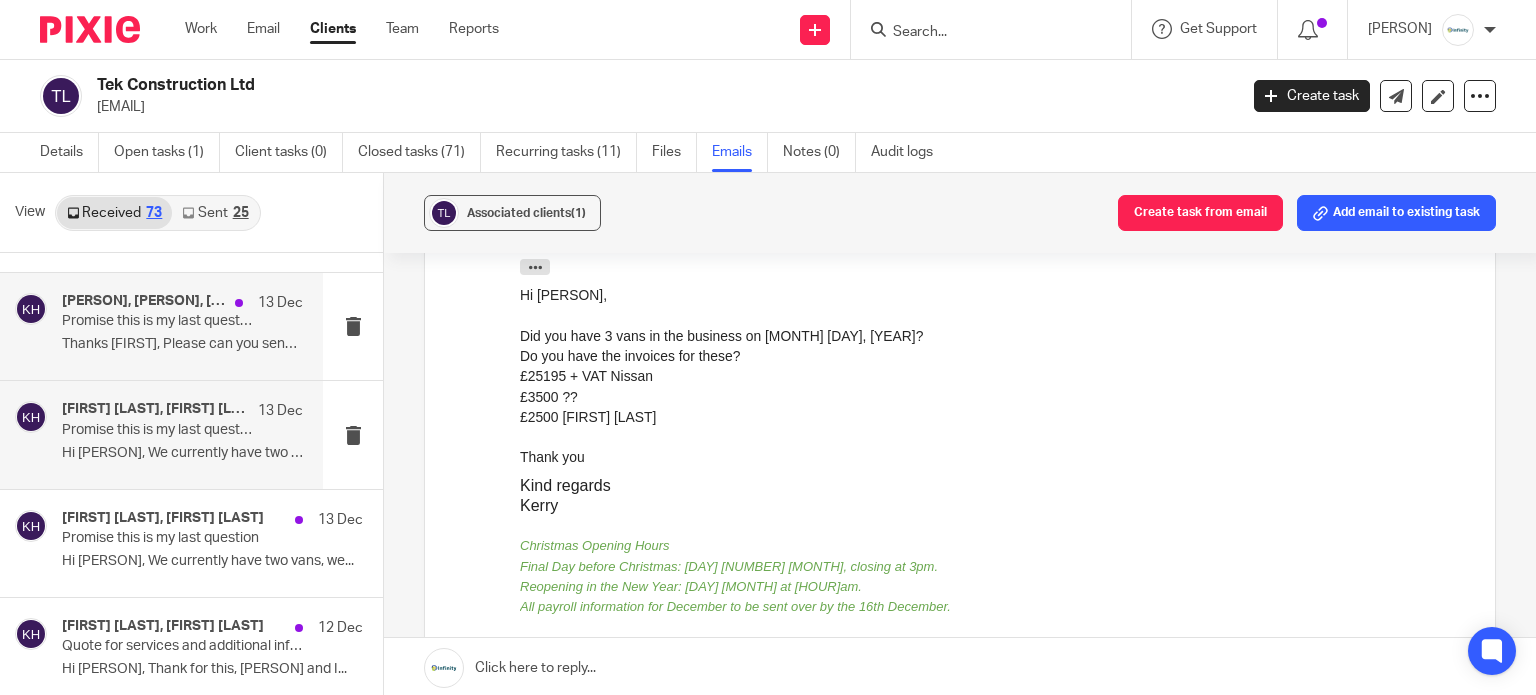 click on "Promise this is my last question" at bounding box center [158, 321] 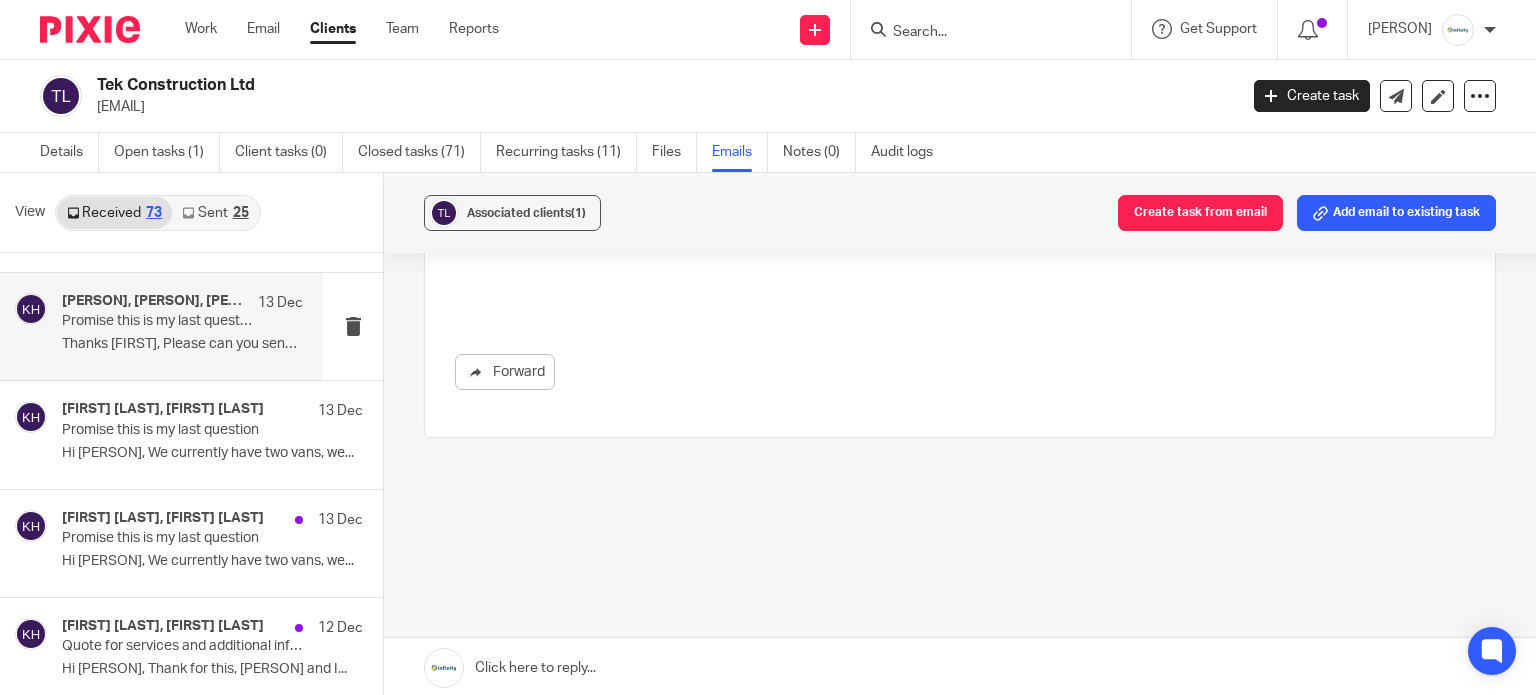 scroll, scrollTop: 0, scrollLeft: 0, axis: both 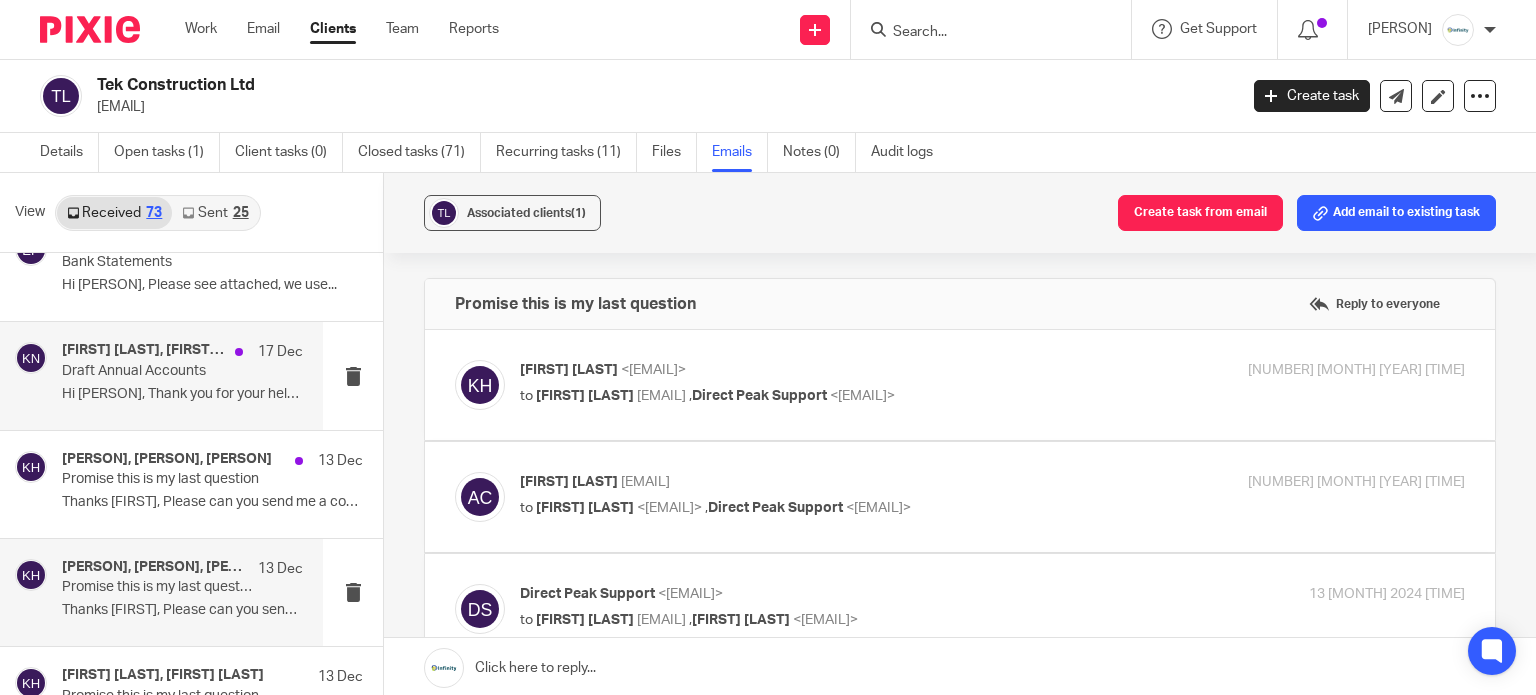 click on "Hi [PERSON], Thank you for your help. ..." at bounding box center [182, 394] 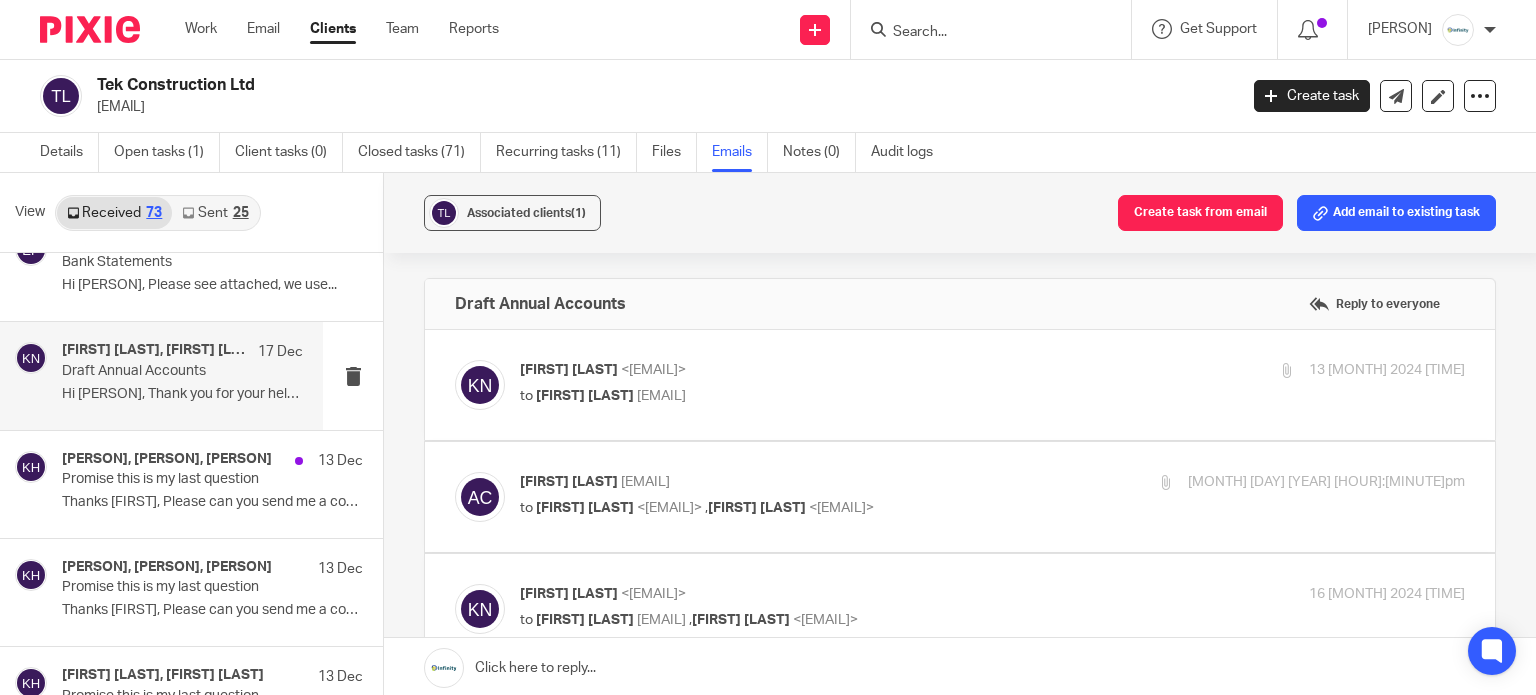 scroll, scrollTop: 0, scrollLeft: 0, axis: both 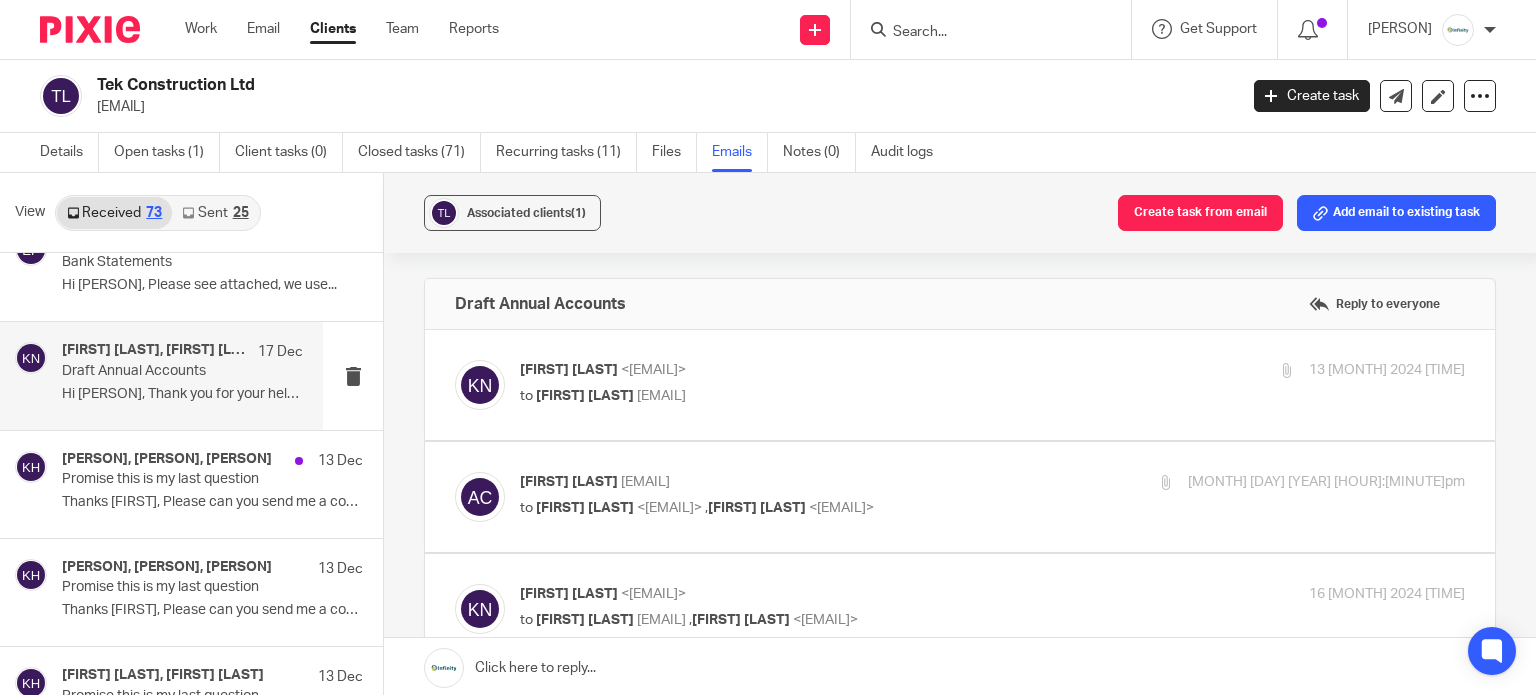 click on "[FIRST] [LAST]
<[EMAIL]>   to
[FIRST] [LAST]
<[EMAIL]>       [NUMBER] [MONTH] [YEAR] [TIME]
Forward
Attachments       TEK Construction Limited - Draft accounts - 31 March 2024 .pdf" at bounding box center [960, 385] 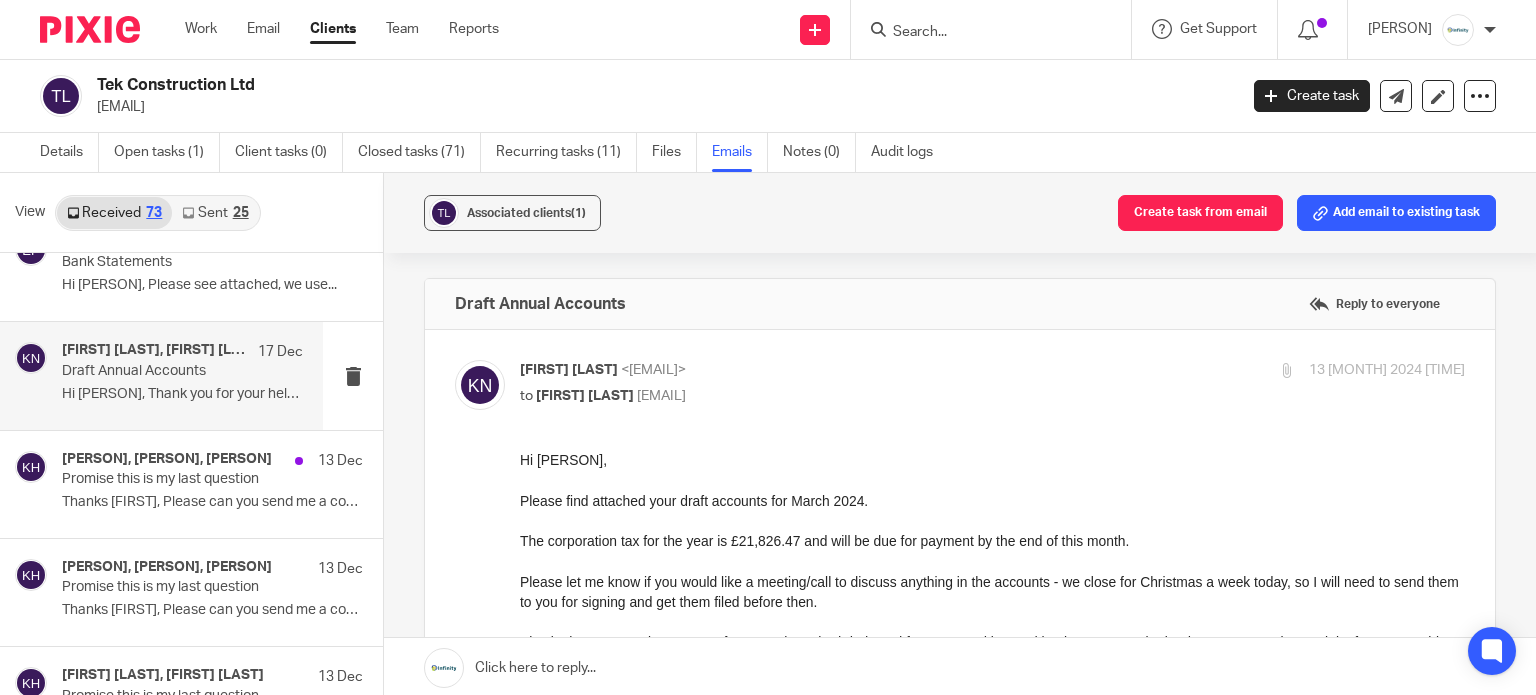 scroll, scrollTop: 0, scrollLeft: 0, axis: both 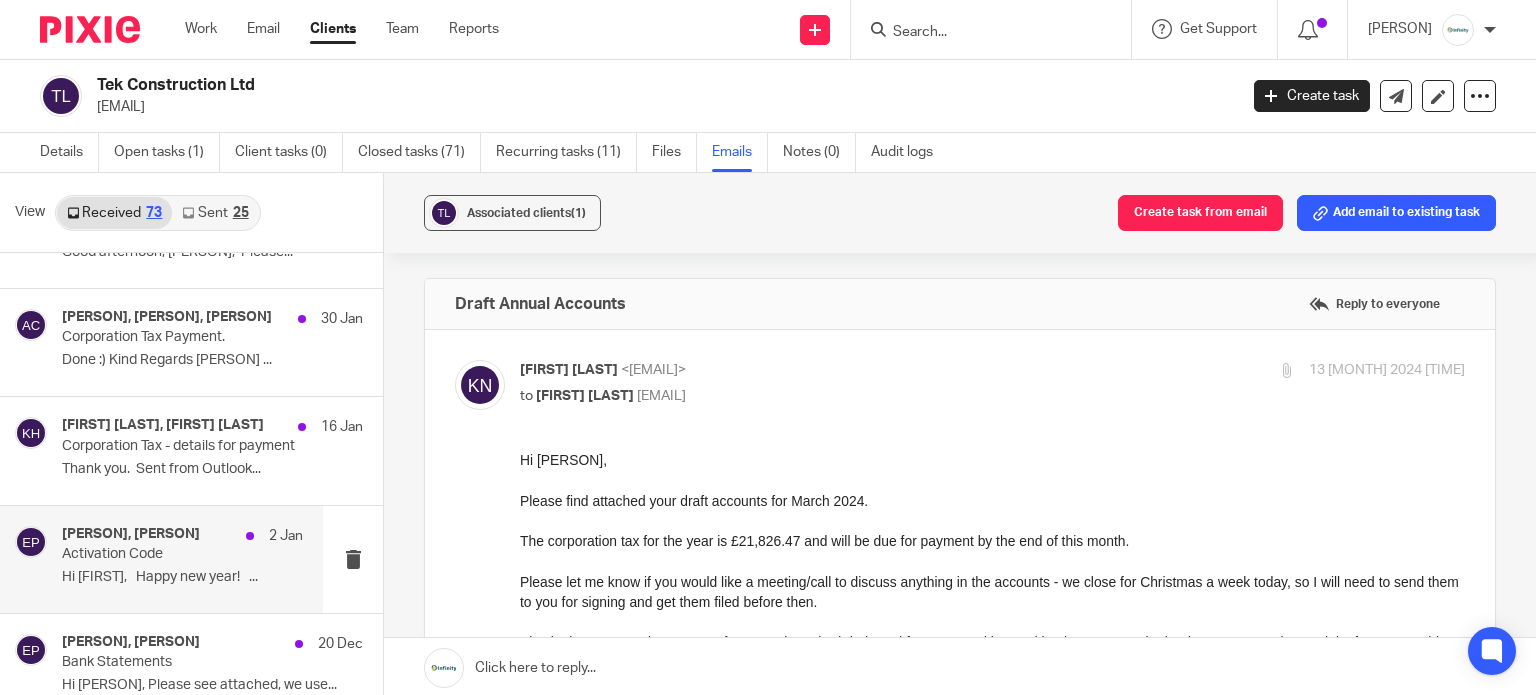 click on "Activation Code" at bounding box center (158, 554) 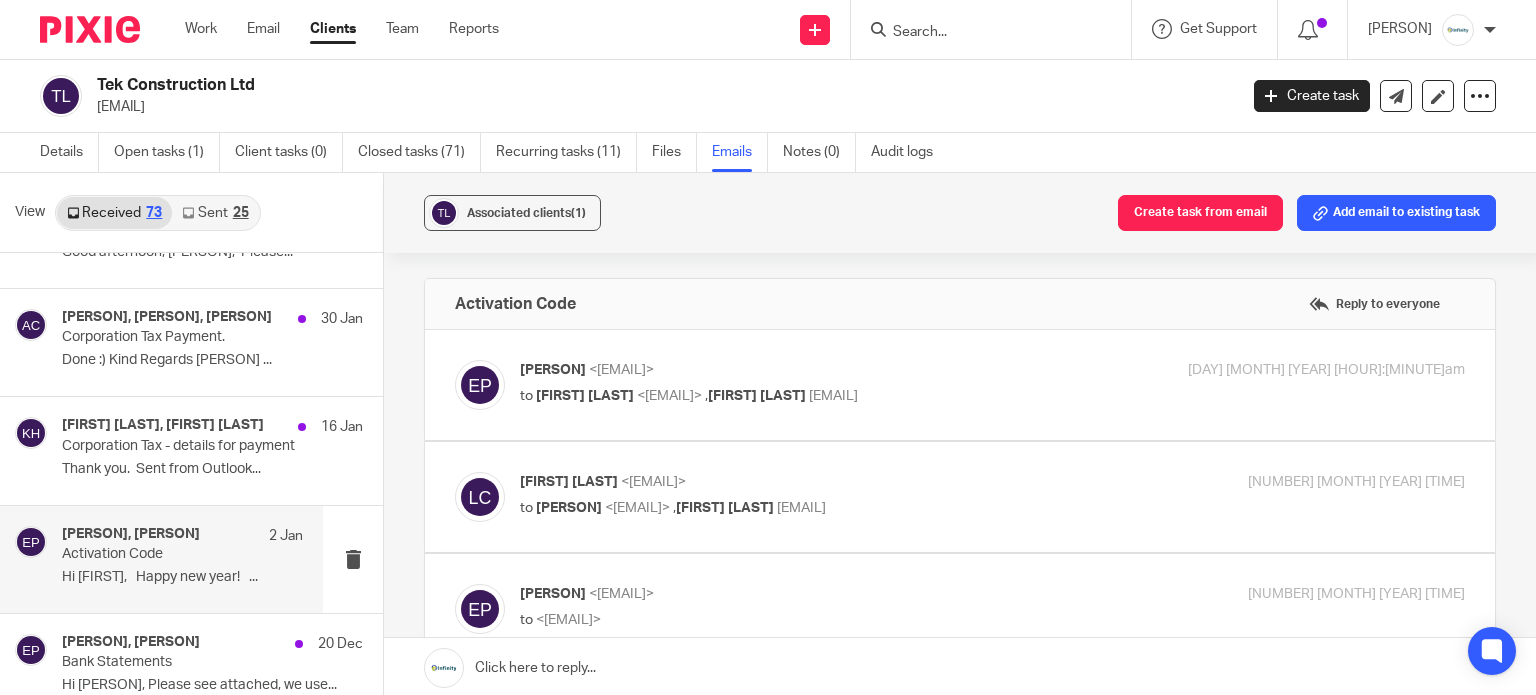 scroll, scrollTop: 0, scrollLeft: 0, axis: both 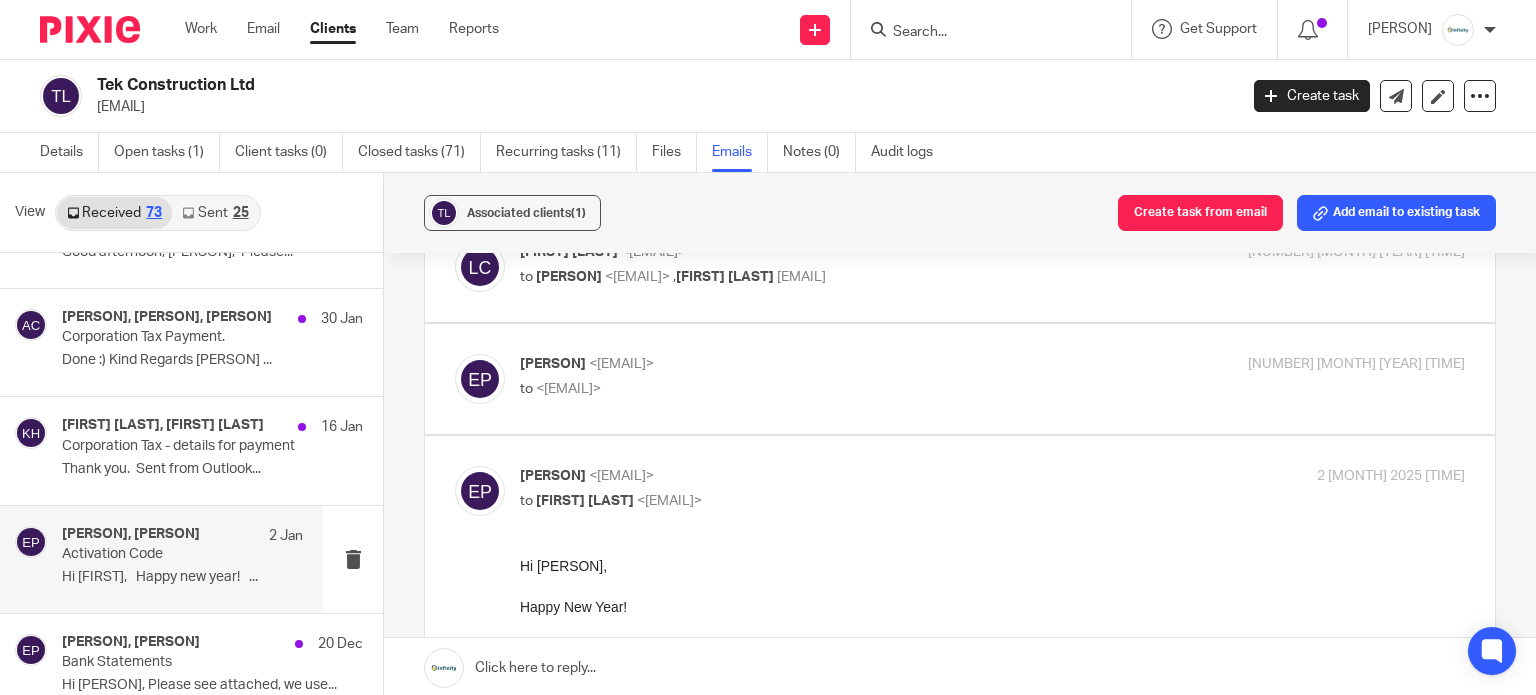 click at bounding box center (960, 267) 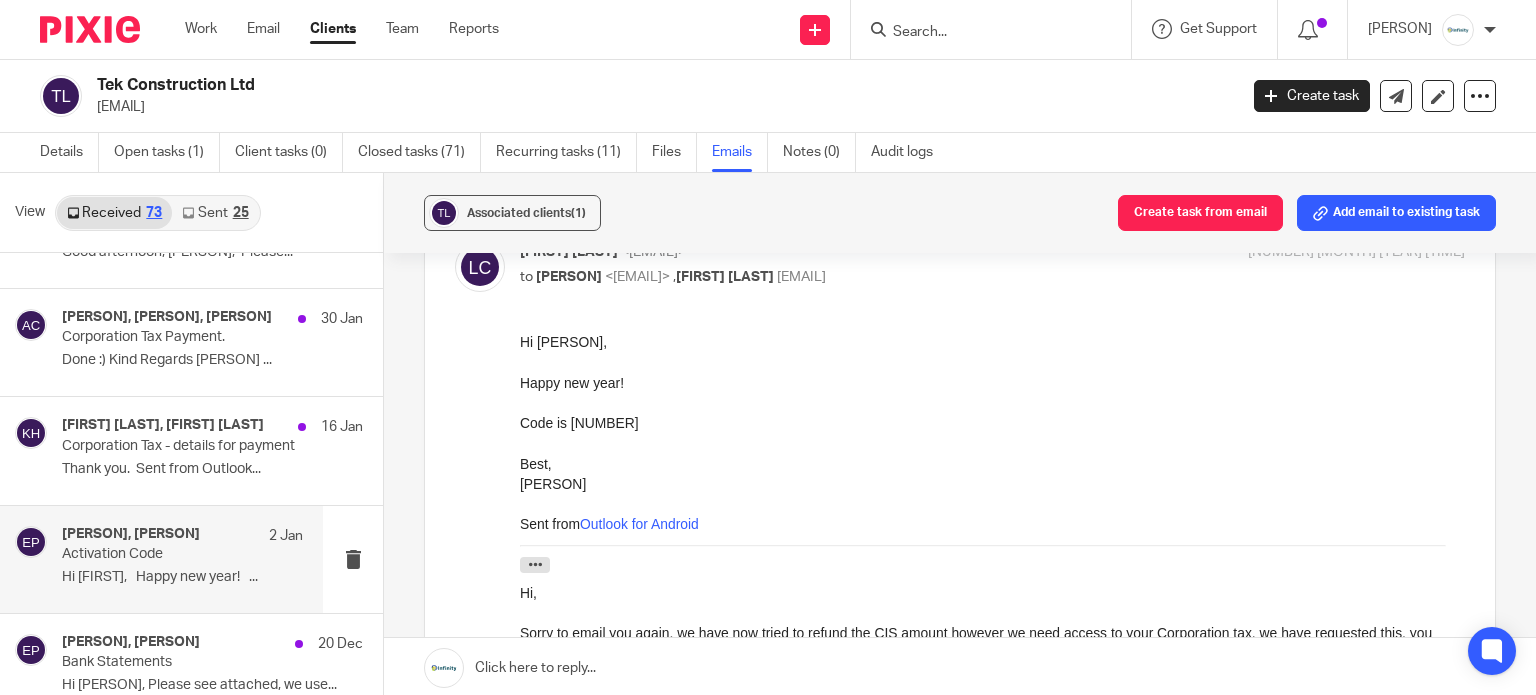 scroll, scrollTop: 0, scrollLeft: 0, axis: both 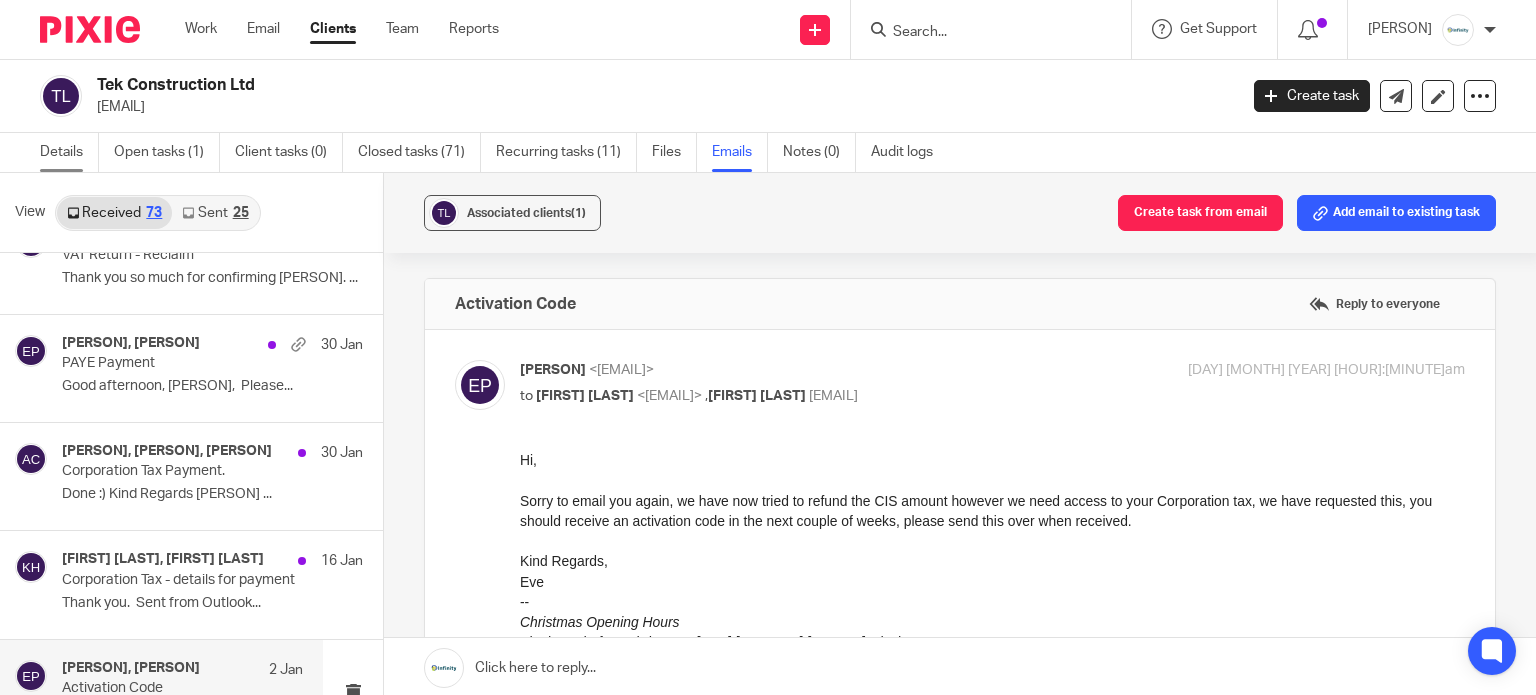 click on "Details" at bounding box center [69, 152] 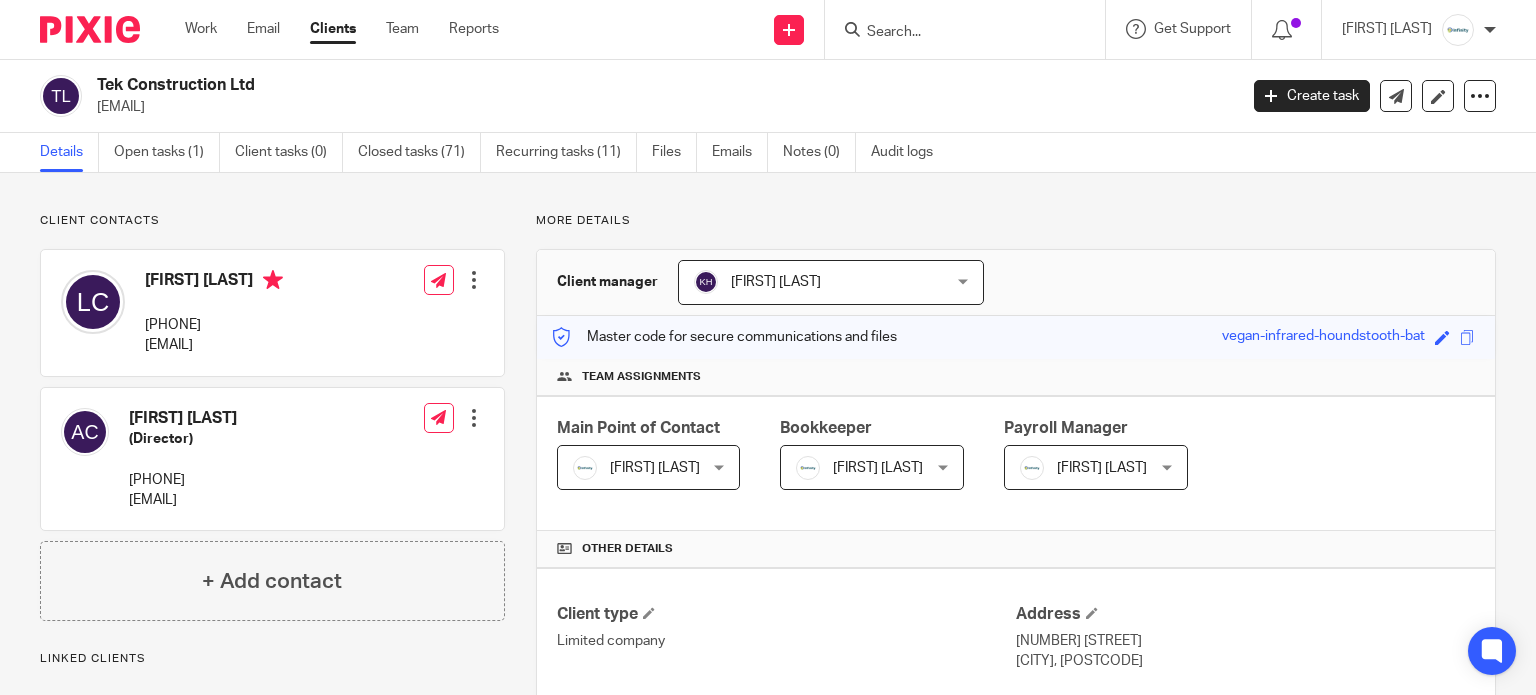 scroll, scrollTop: 0, scrollLeft: 0, axis: both 